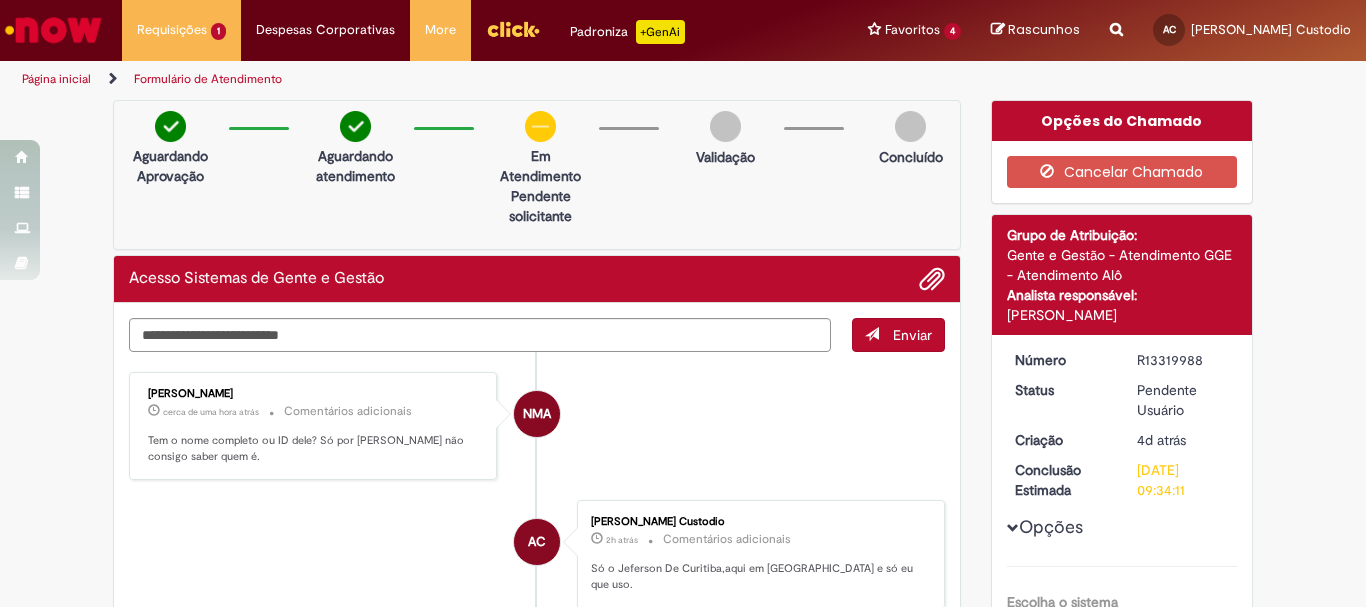 scroll, scrollTop: 0, scrollLeft: 0, axis: both 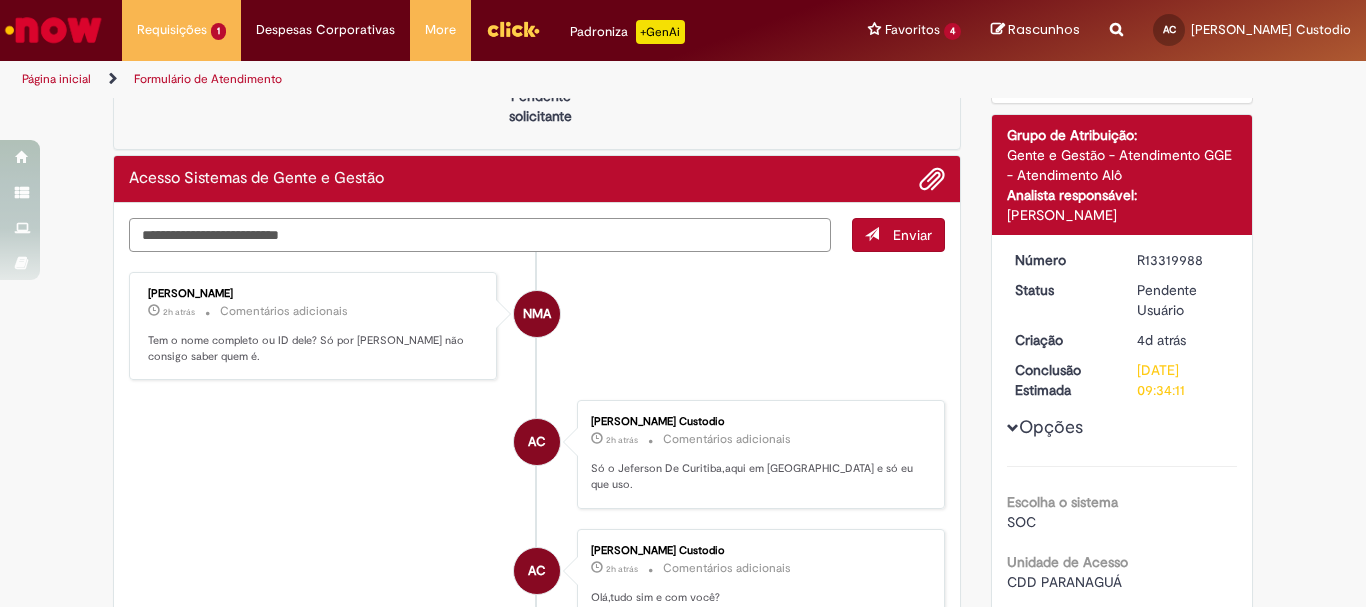 click at bounding box center (480, 235) 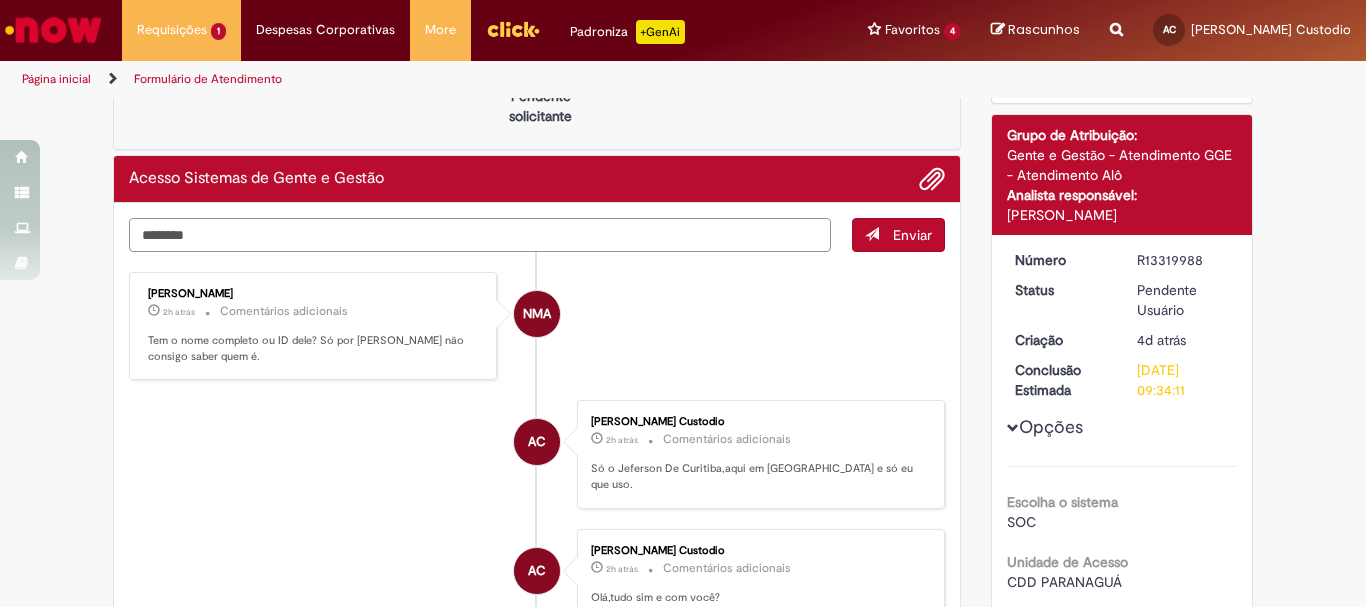 type on "********" 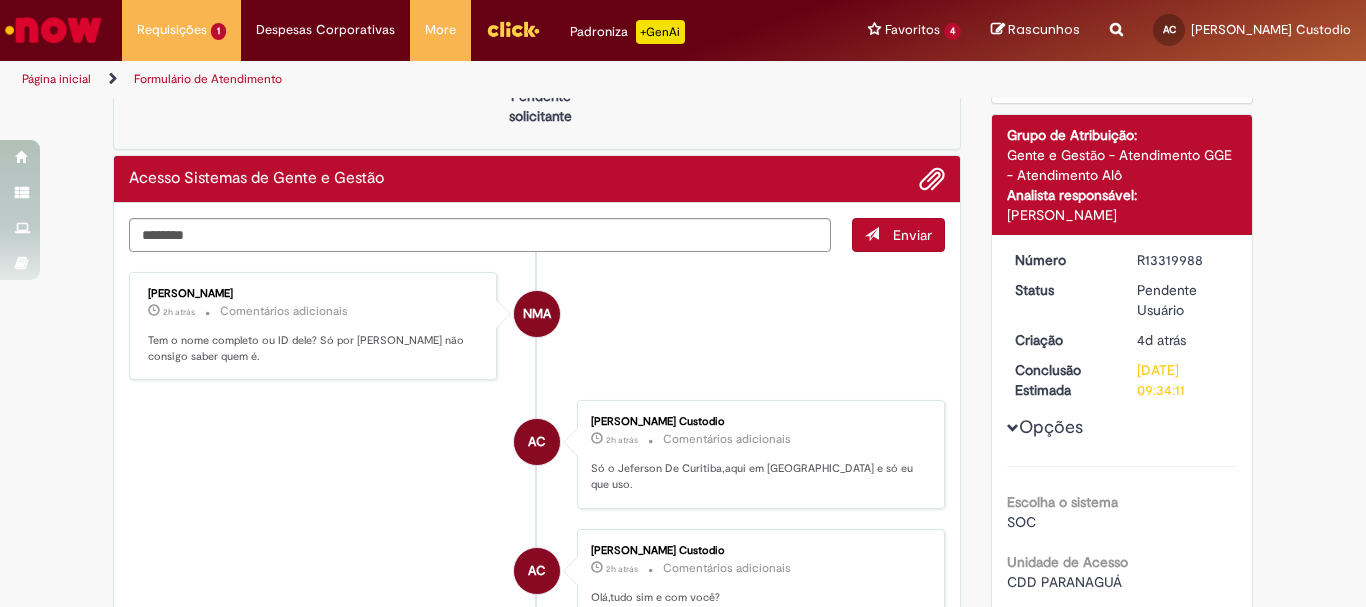 click at bounding box center (872, 234) 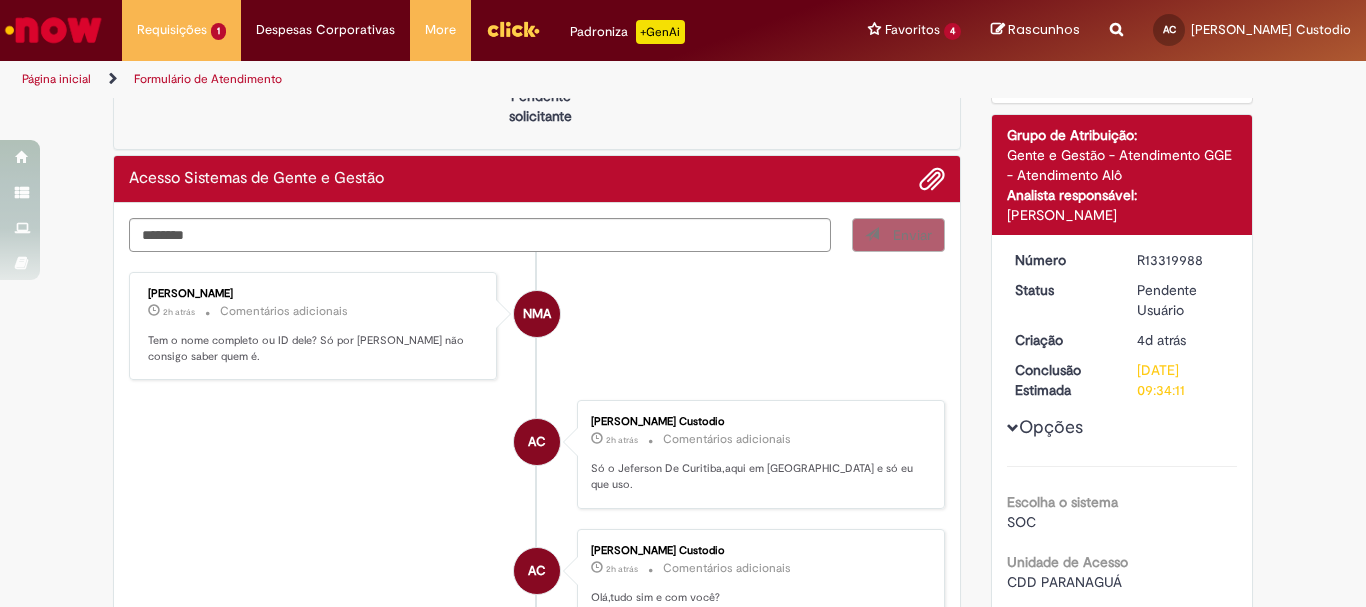 type 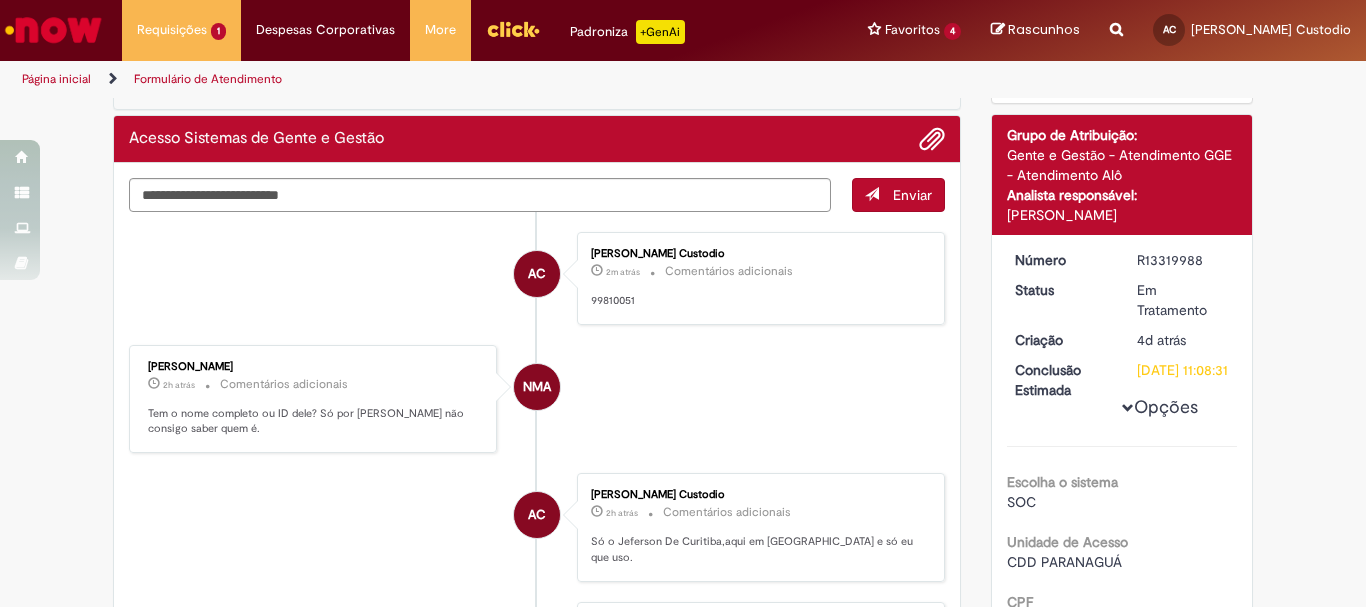 click at bounding box center [513, 30] 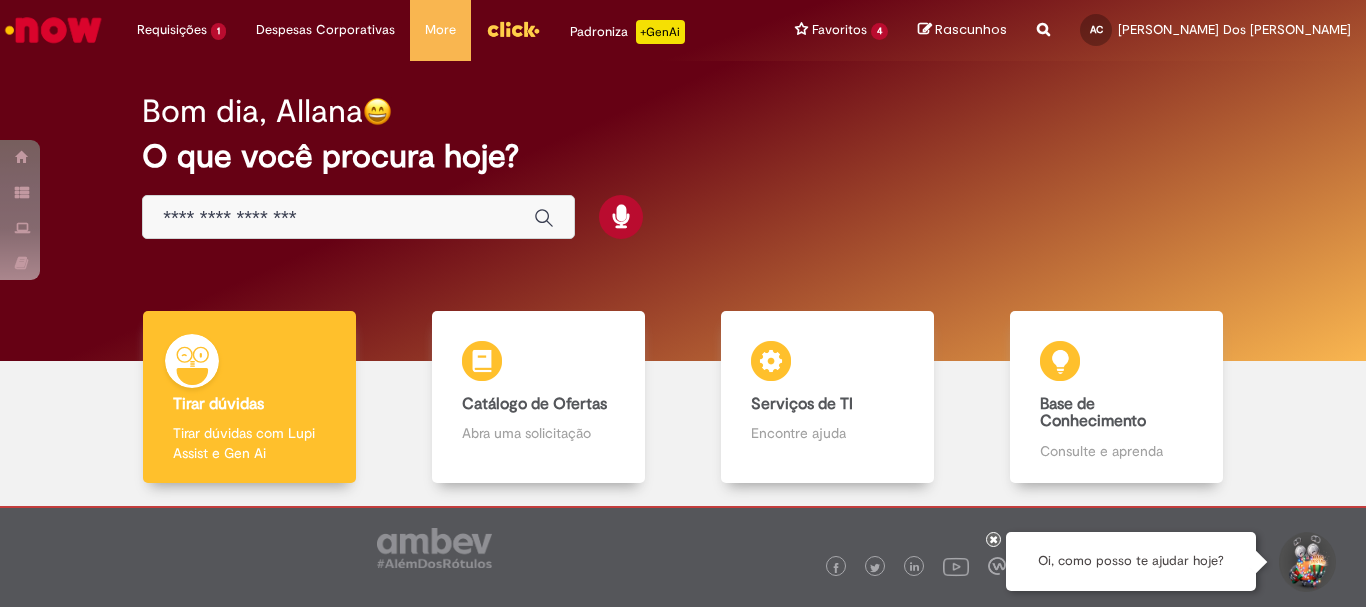 scroll, scrollTop: 0, scrollLeft: 0, axis: both 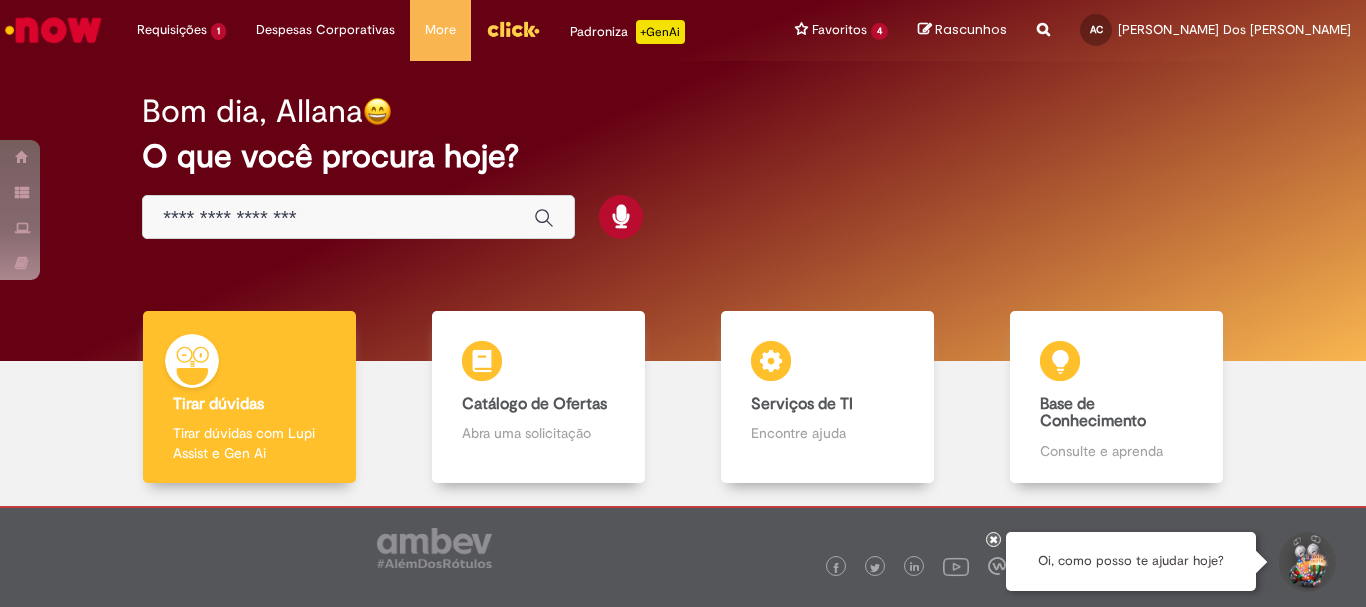 click at bounding box center (513, 29) 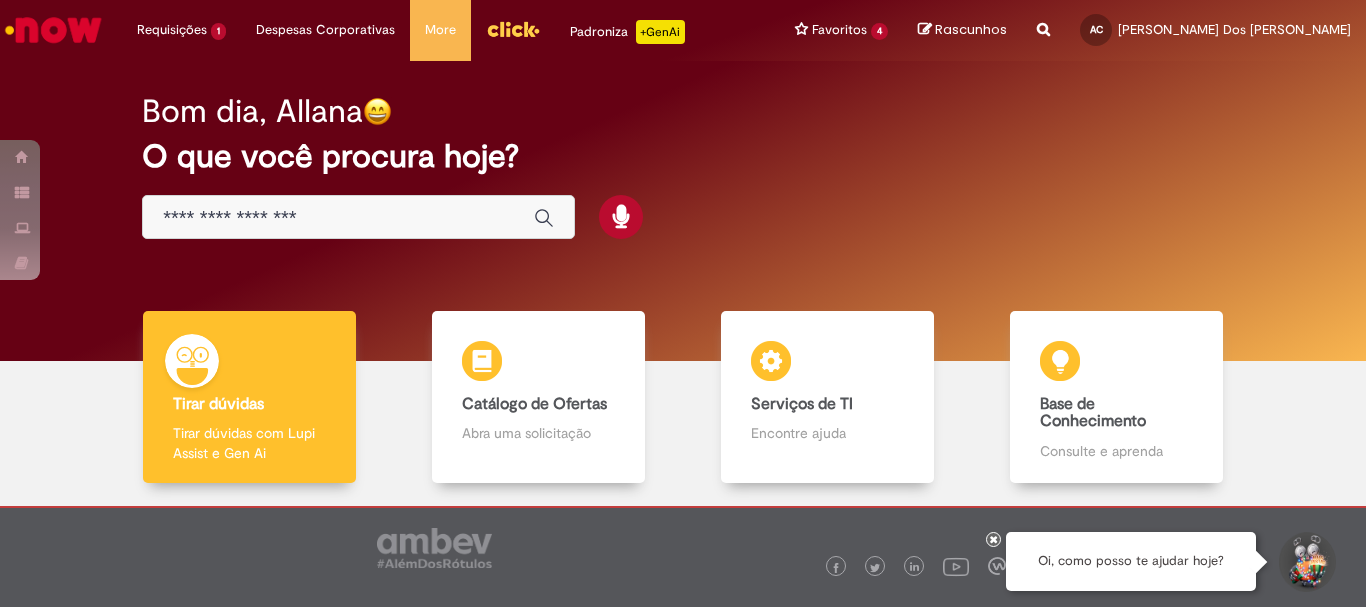scroll, scrollTop: 0, scrollLeft: 0, axis: both 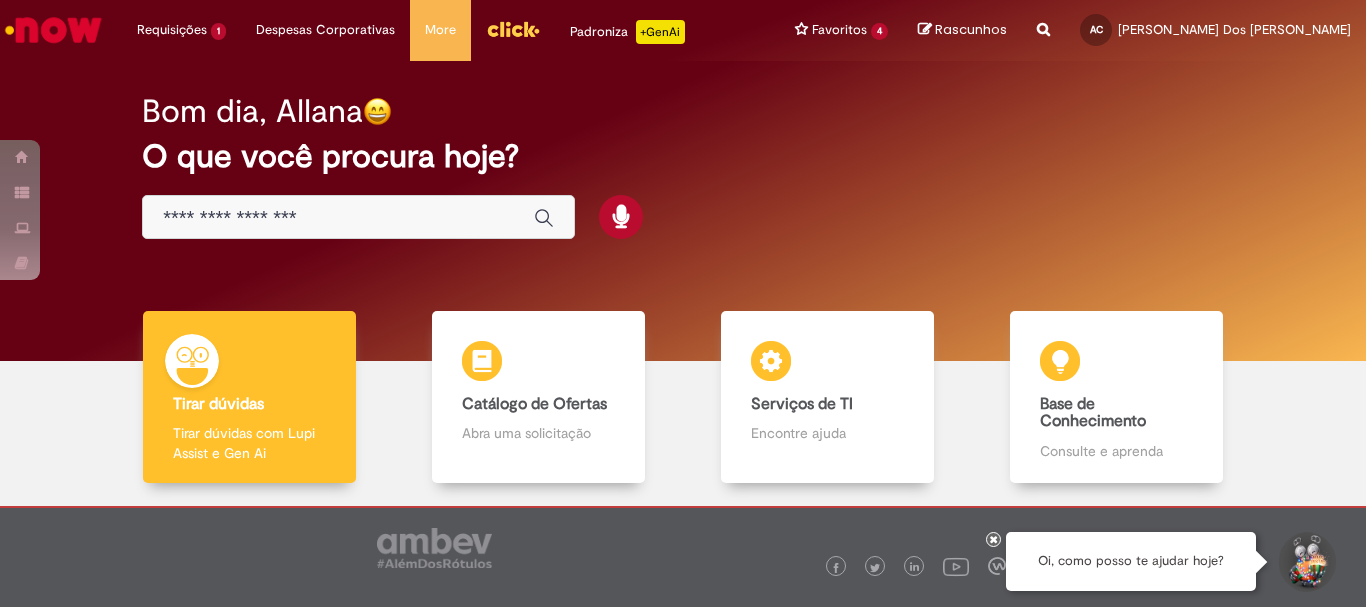 click at bounding box center (358, 217) 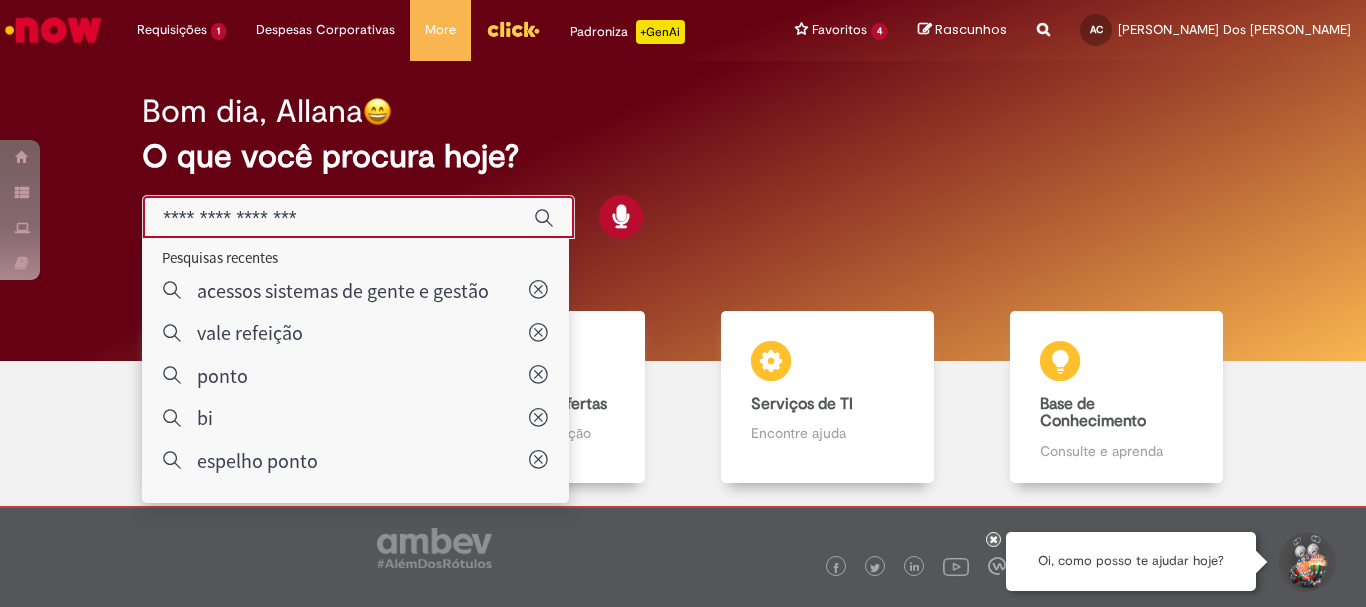 scroll, scrollTop: 98, scrollLeft: 0, axis: vertical 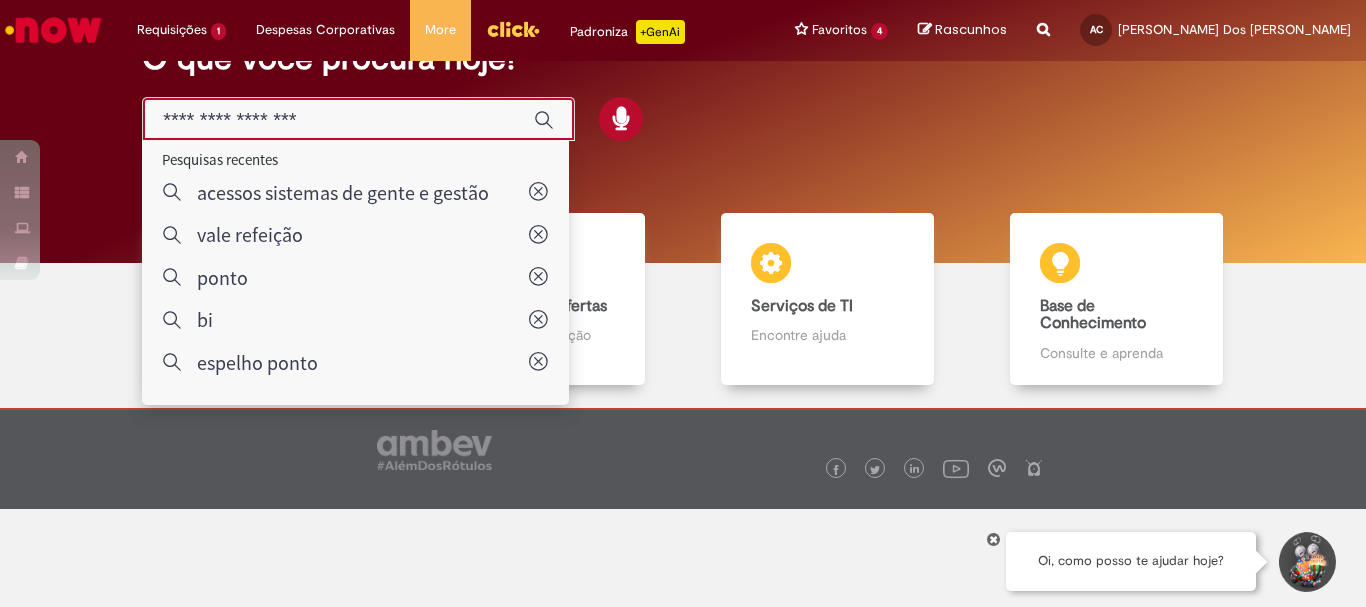 click at bounding box center (358, 119) 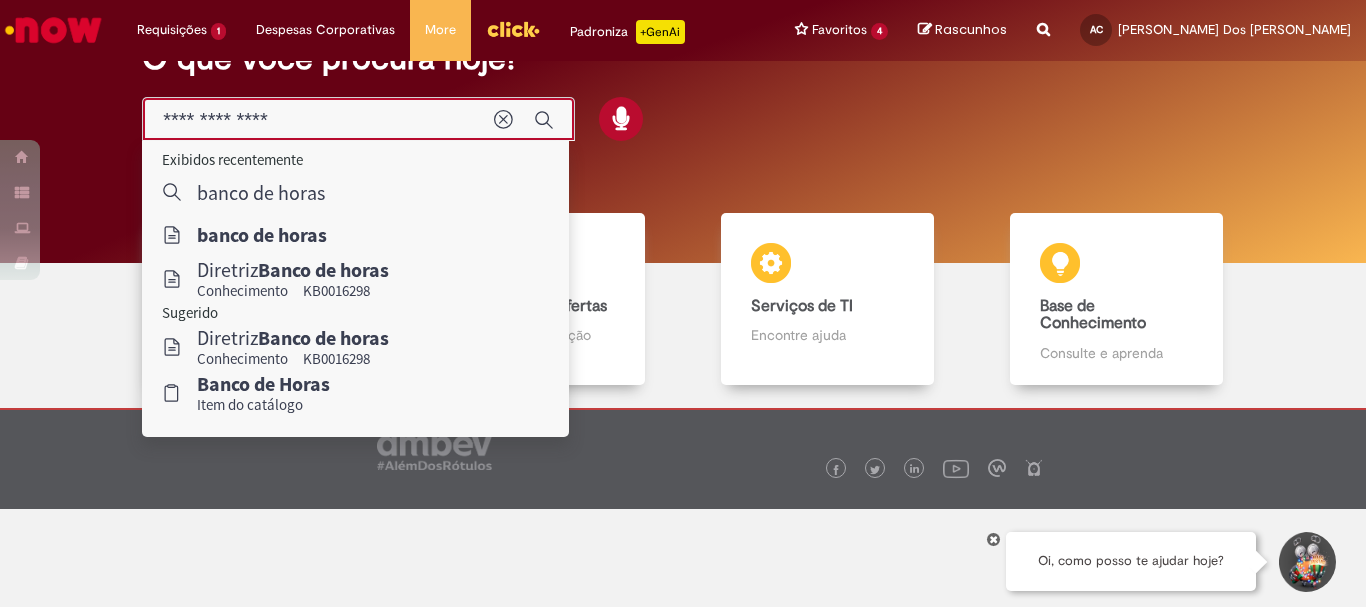 type on "**********" 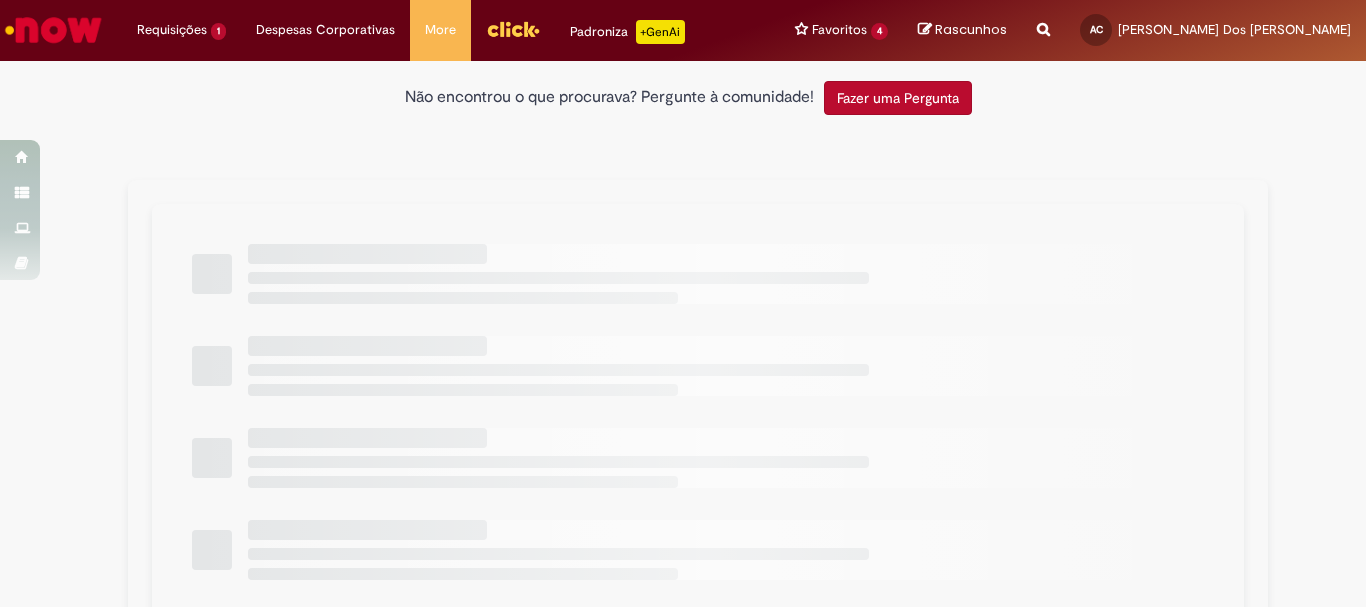 scroll, scrollTop: 0, scrollLeft: 0, axis: both 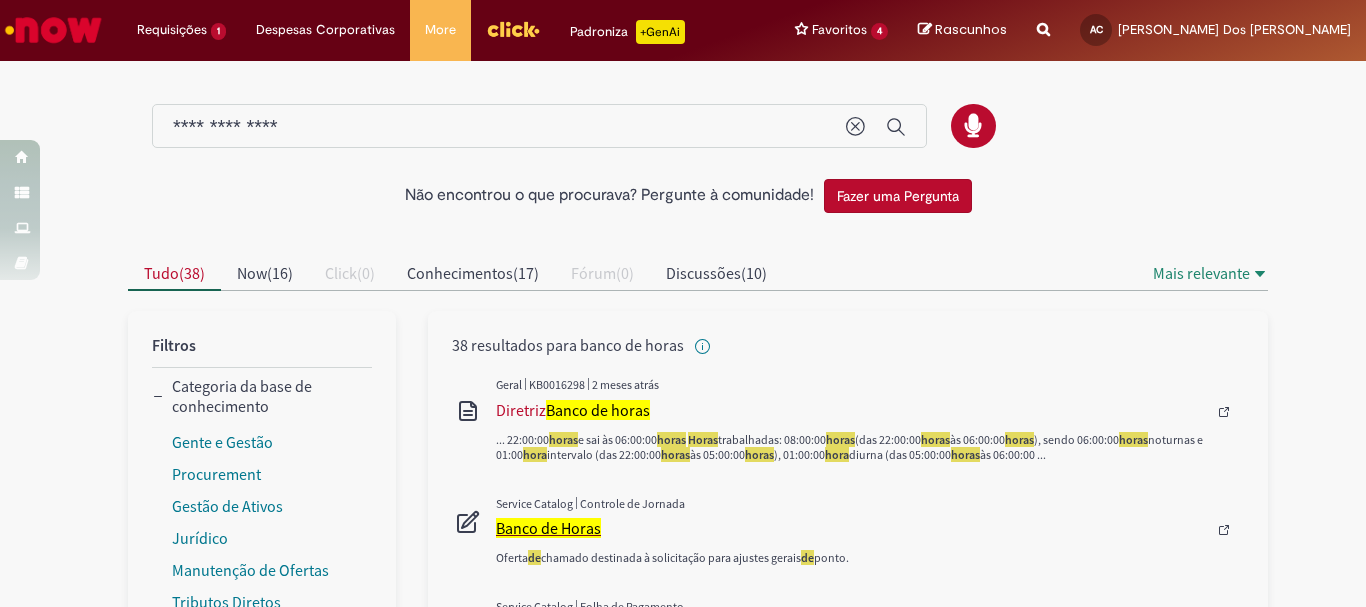 click on "Banco de Horas" at bounding box center [548, 528] 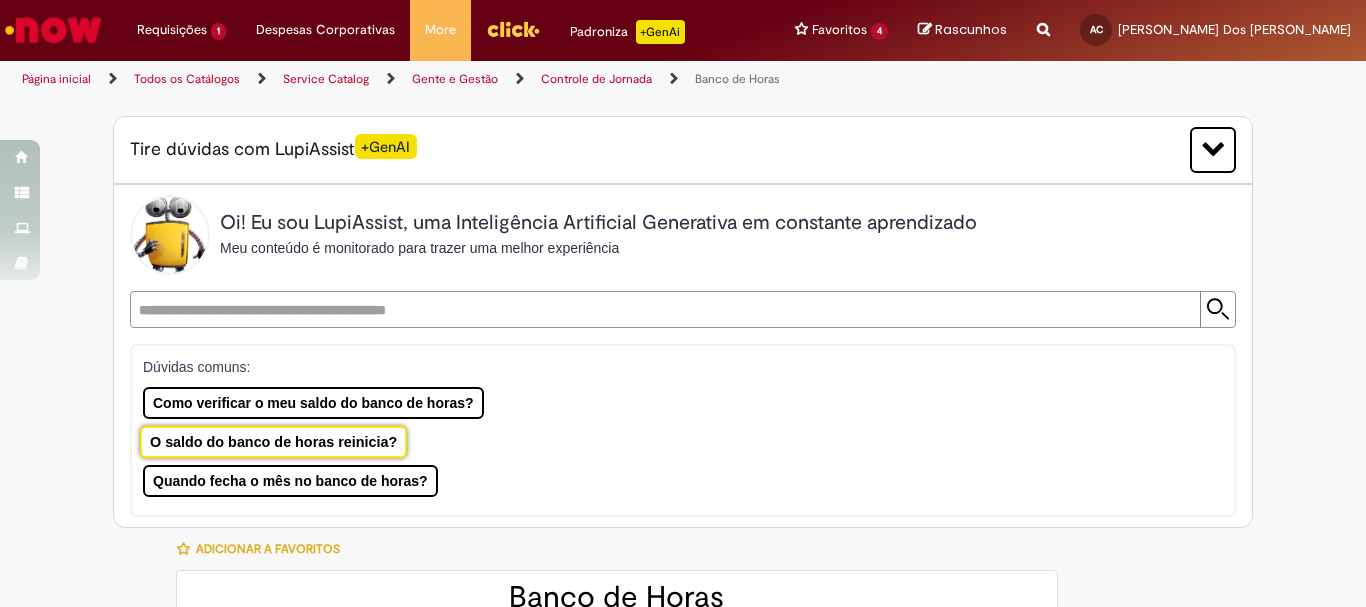 type on "********" 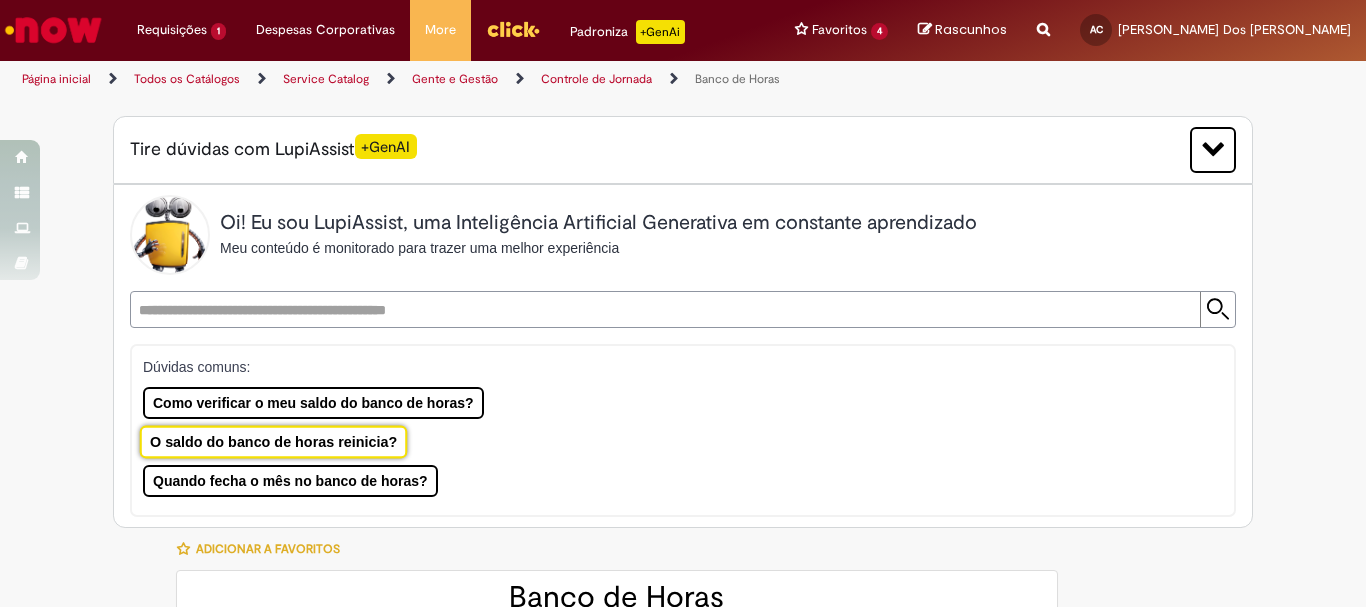 type on "**********" 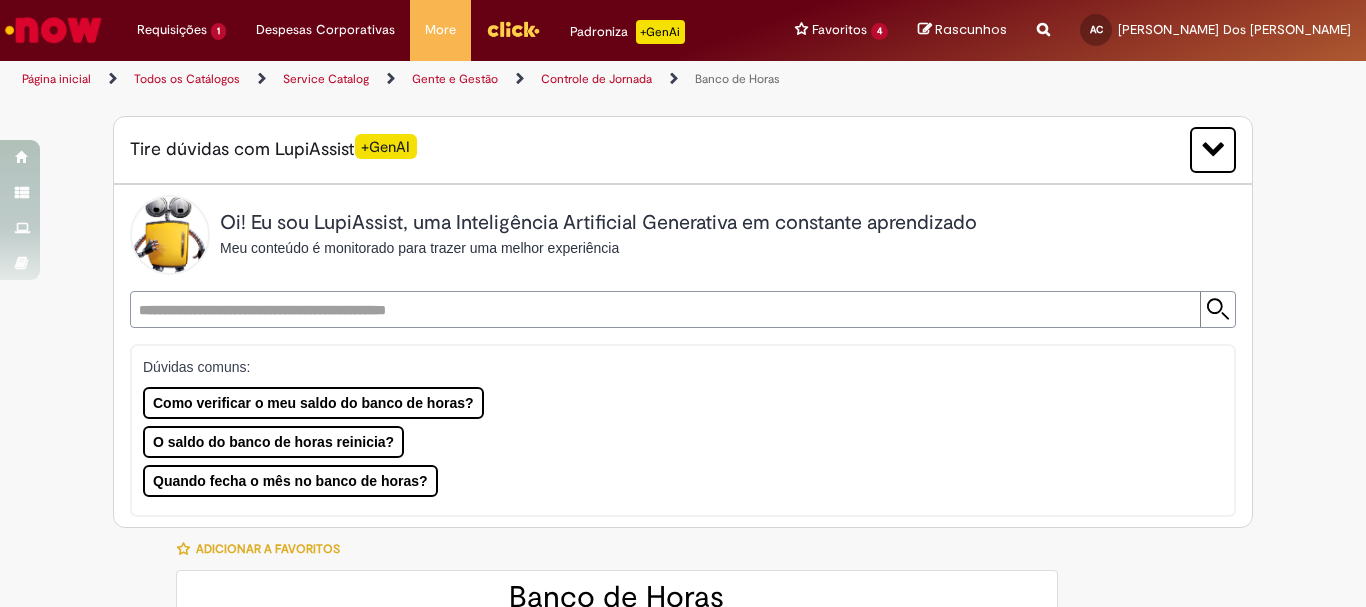 type on "**********" 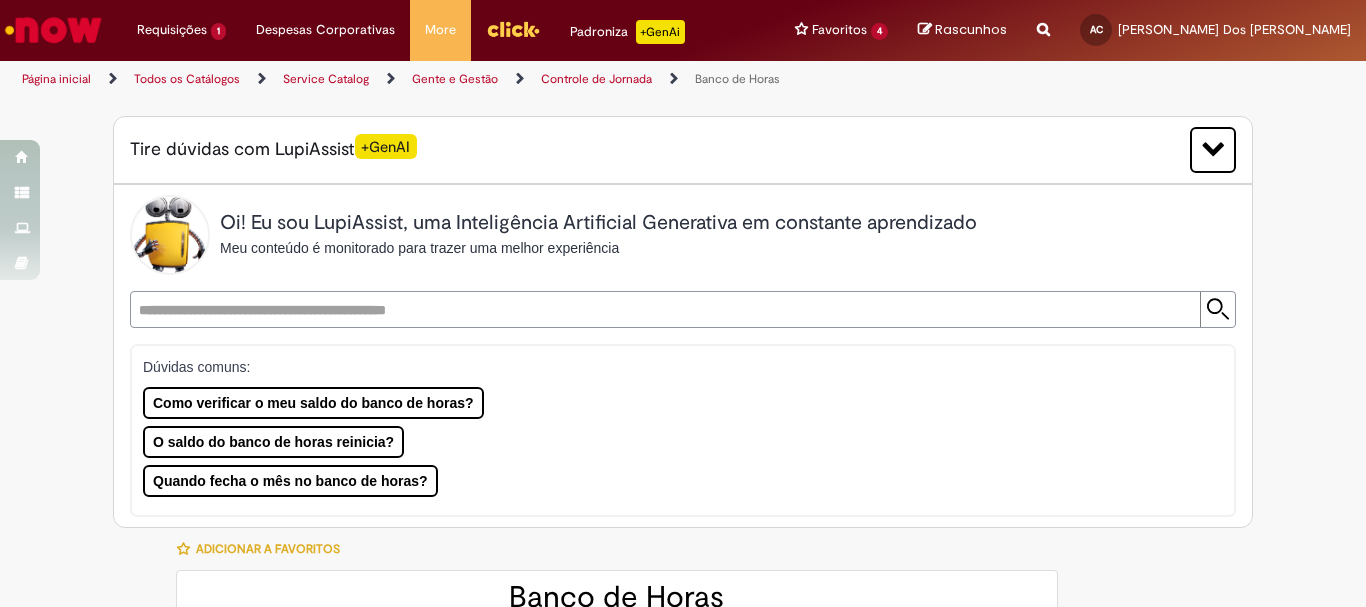 type on "**********" 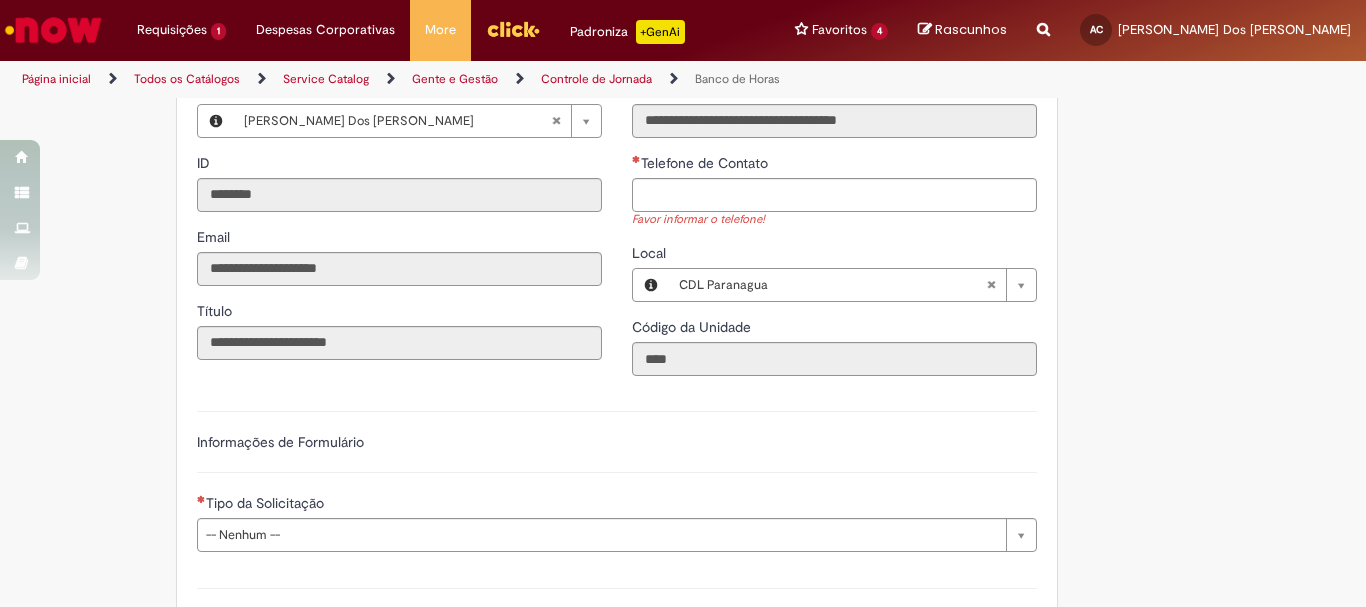 scroll, scrollTop: 1200, scrollLeft: 0, axis: vertical 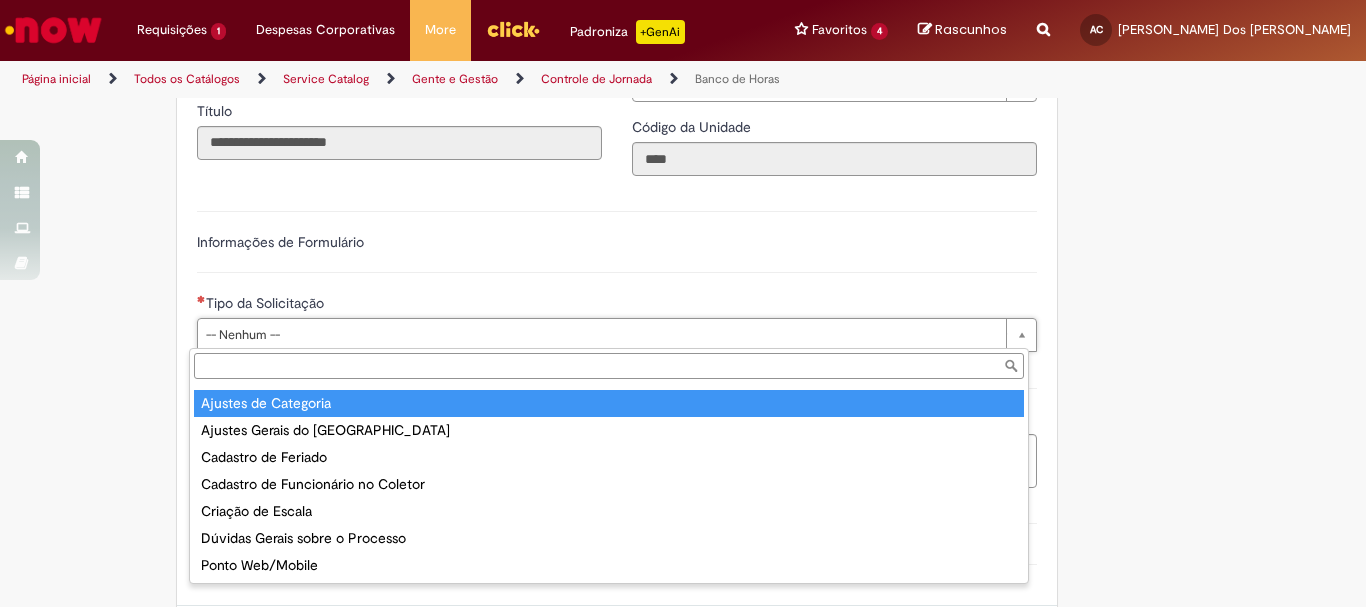 type on "**********" 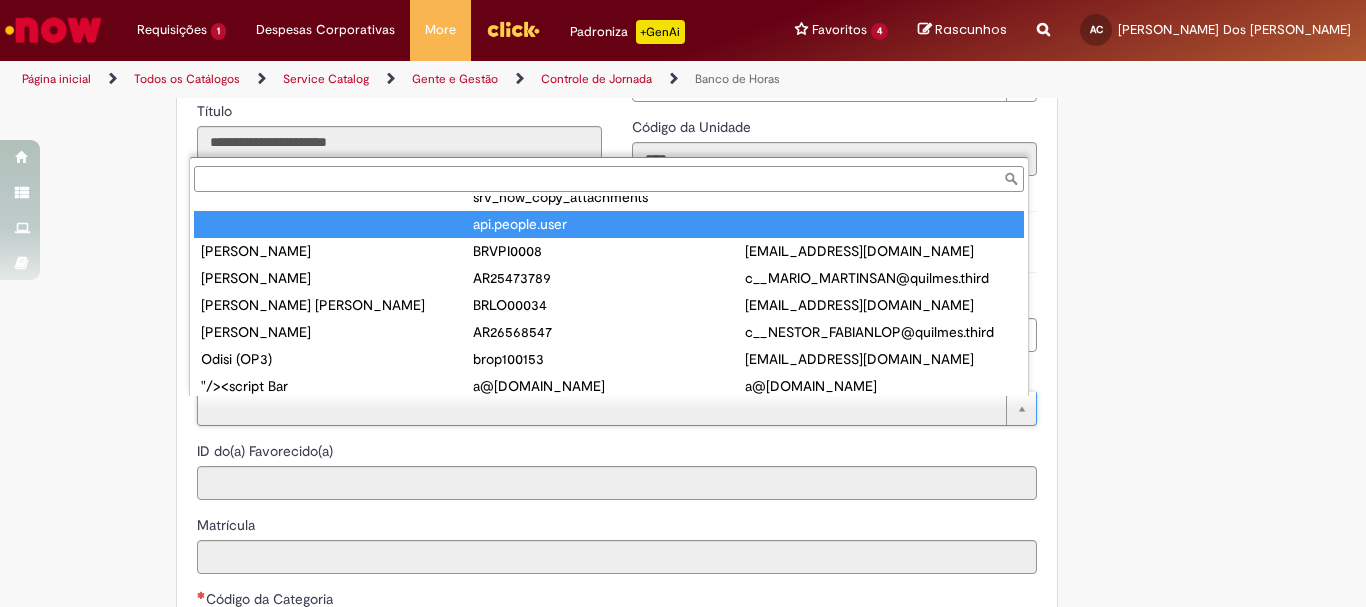 scroll, scrollTop: 0, scrollLeft: 0, axis: both 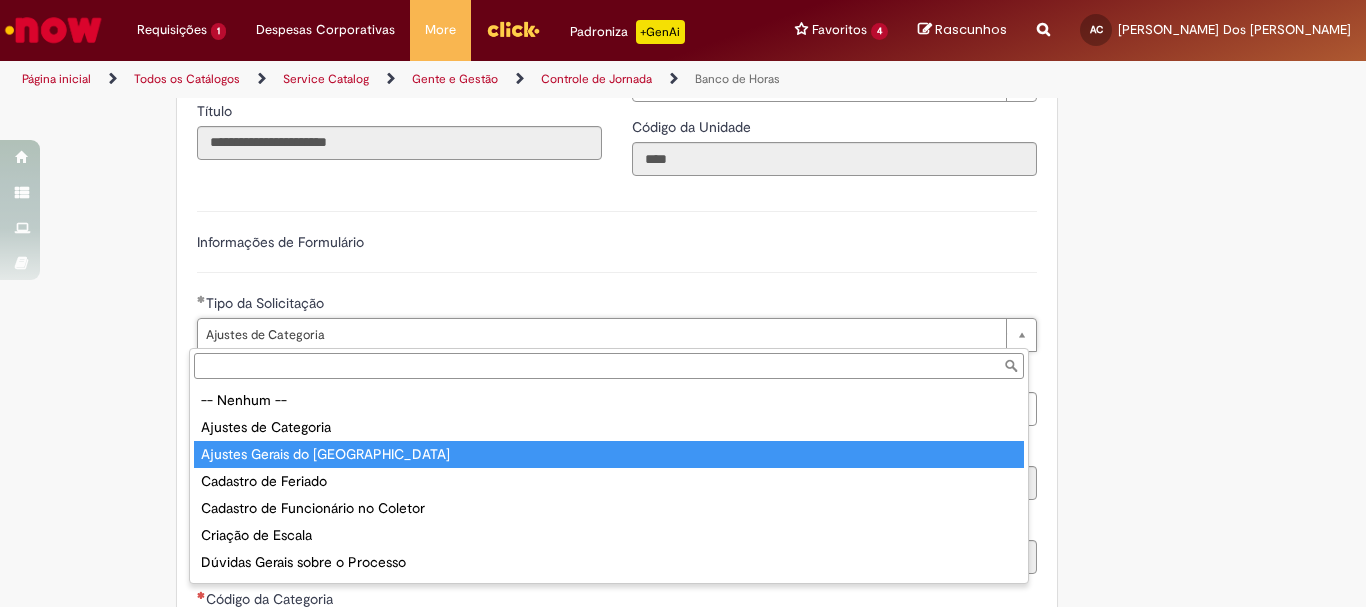 type on "**********" 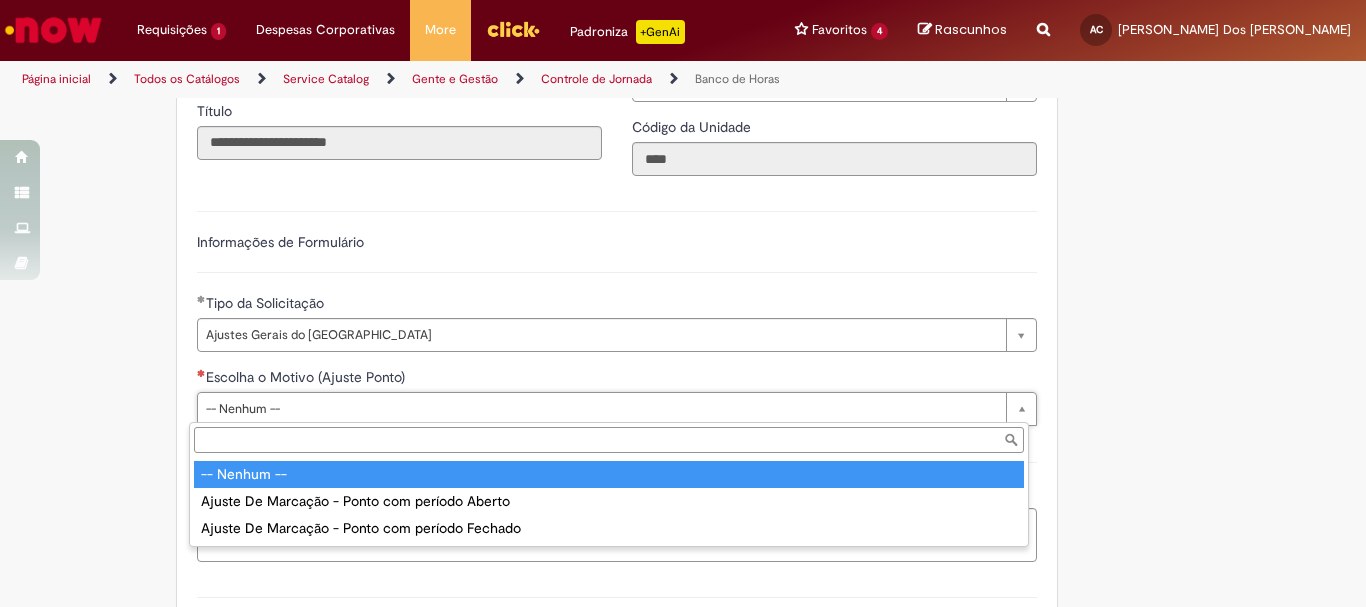 scroll, scrollTop: 0, scrollLeft: 0, axis: both 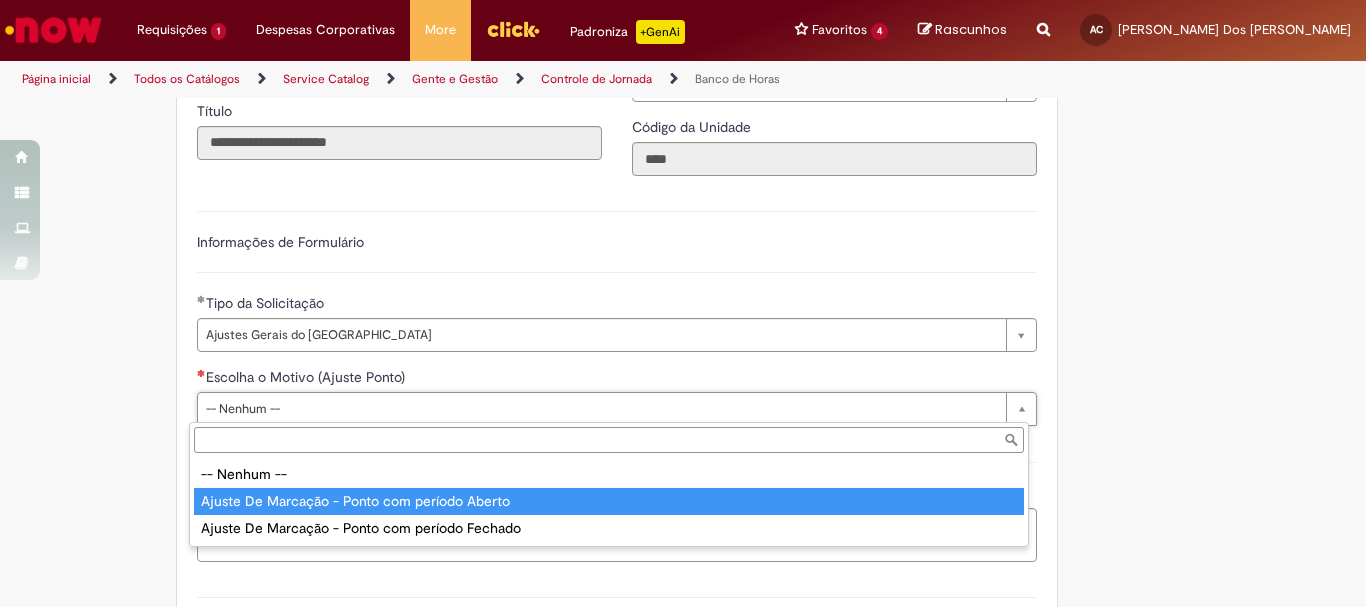type on "**********" 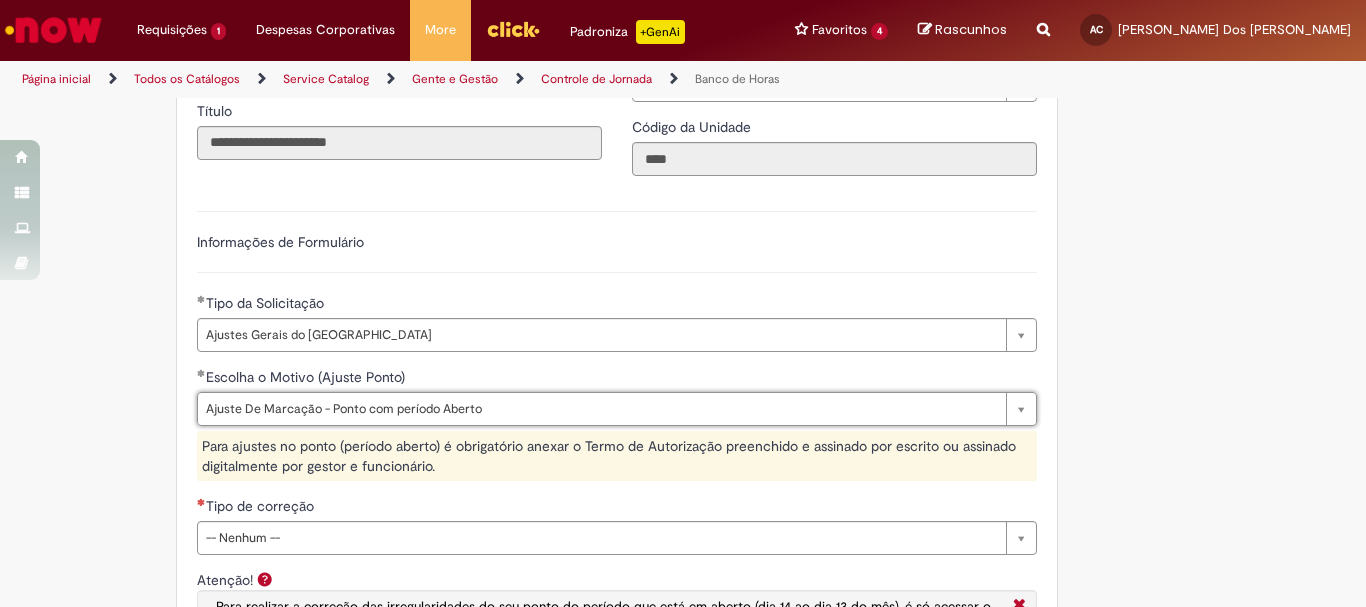 scroll, scrollTop: 1400, scrollLeft: 0, axis: vertical 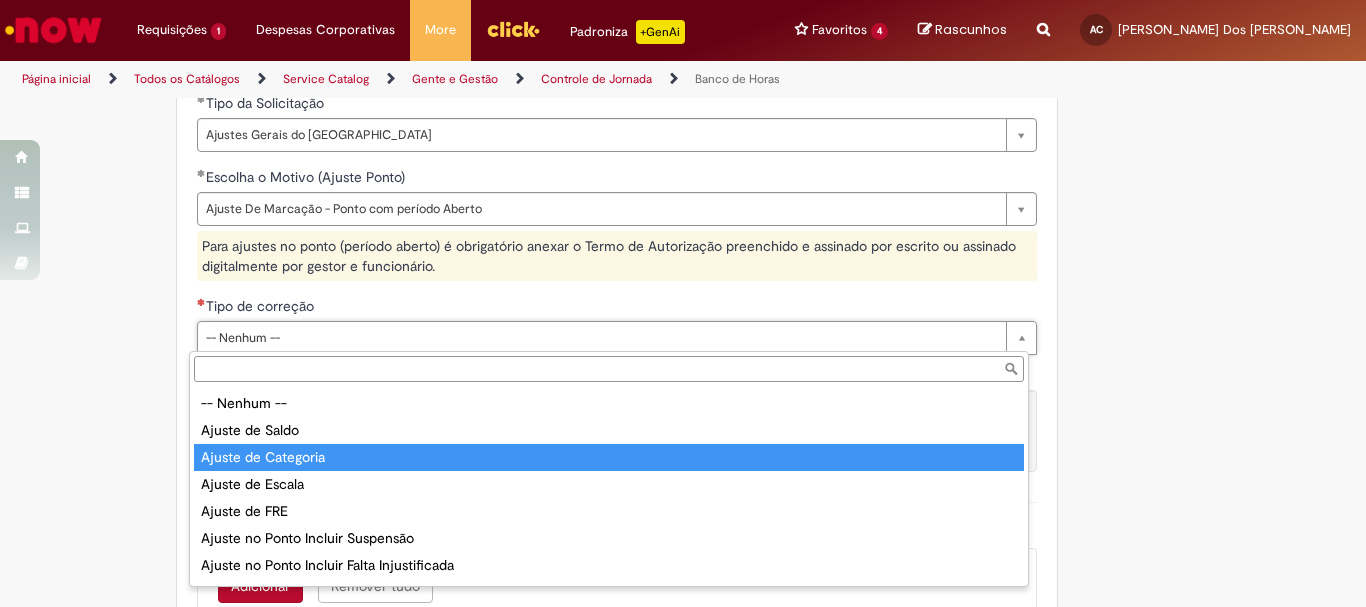 type on "**********" 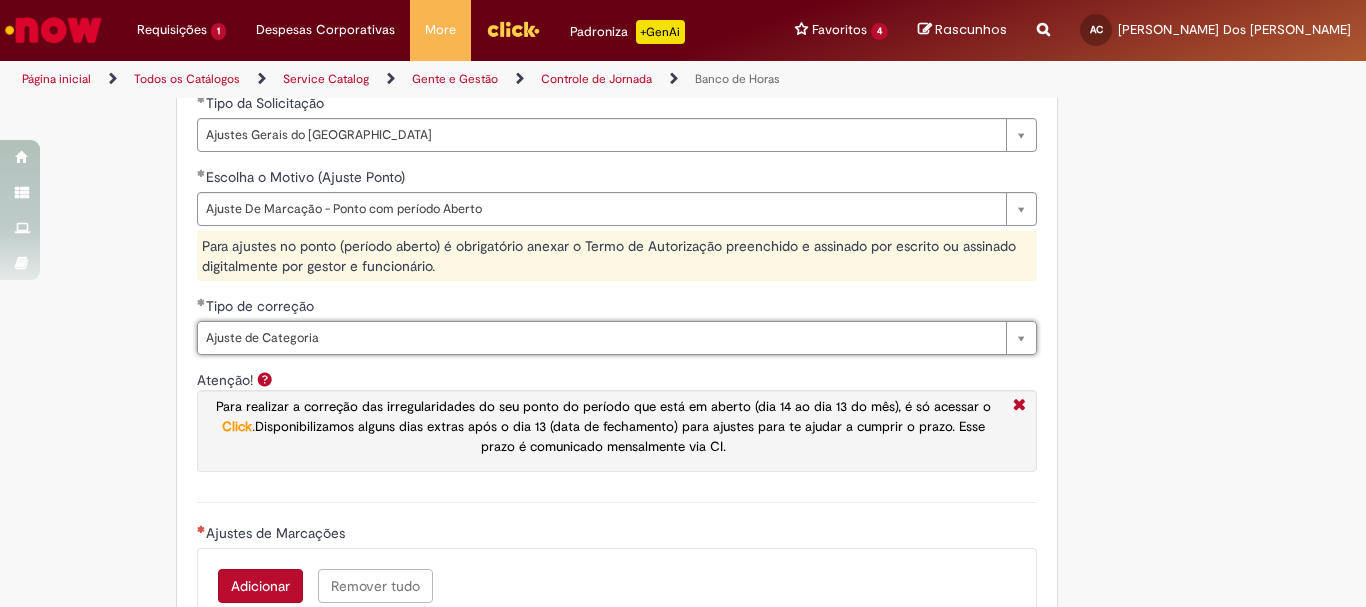 scroll, scrollTop: 1600, scrollLeft: 0, axis: vertical 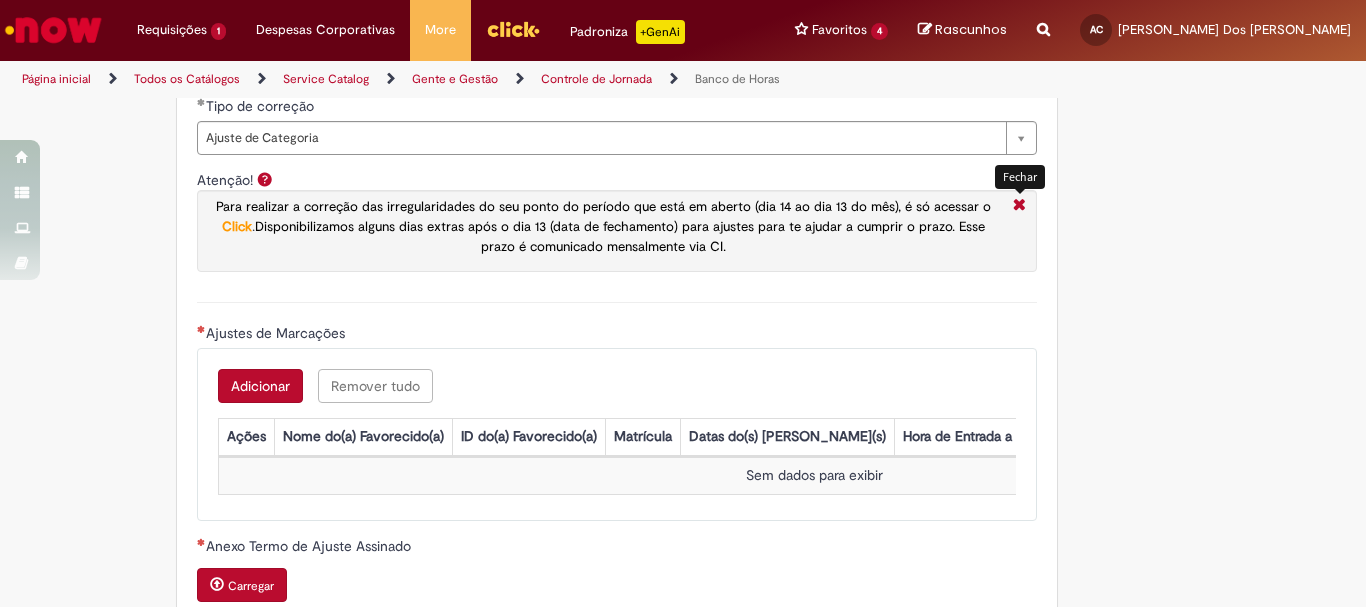click at bounding box center [1019, 206] 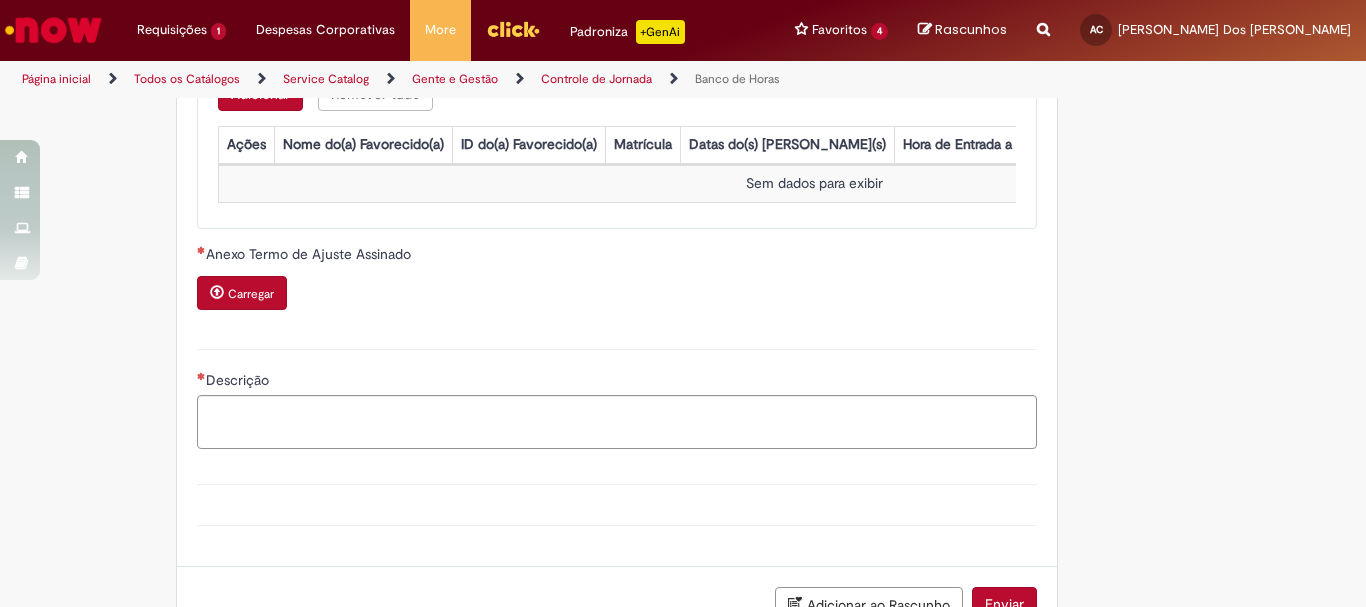 scroll, scrollTop: 1700, scrollLeft: 0, axis: vertical 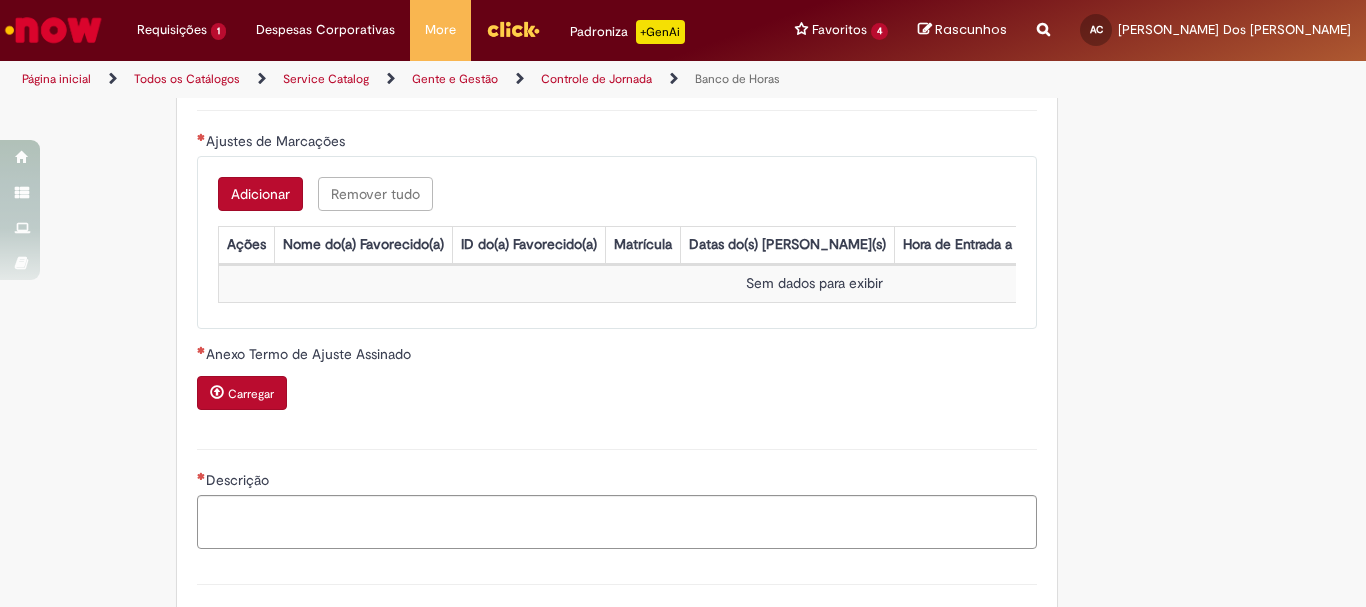 click on "Adicionar" at bounding box center [260, 194] 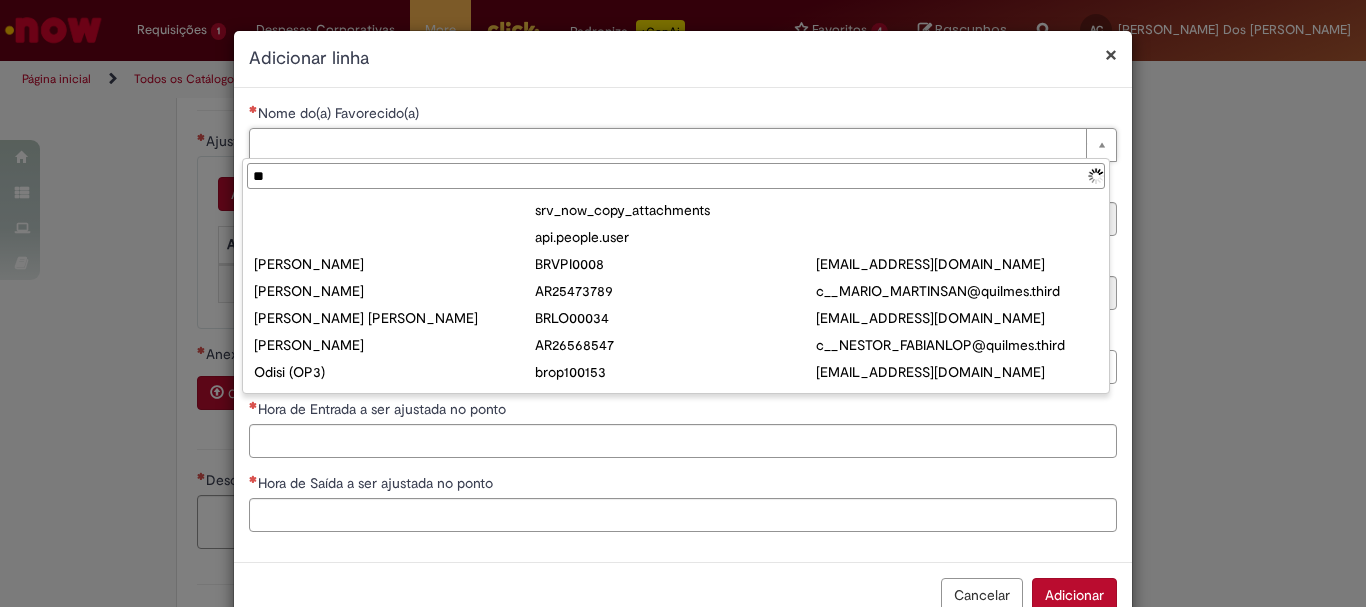 type on "*" 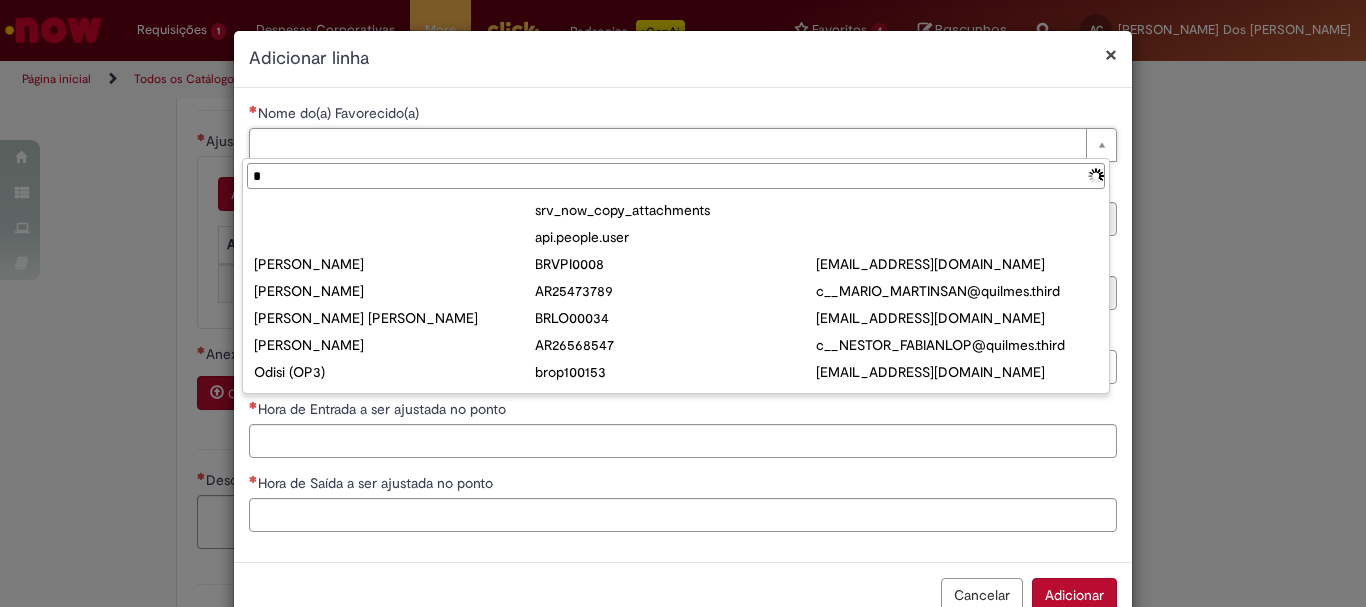 type 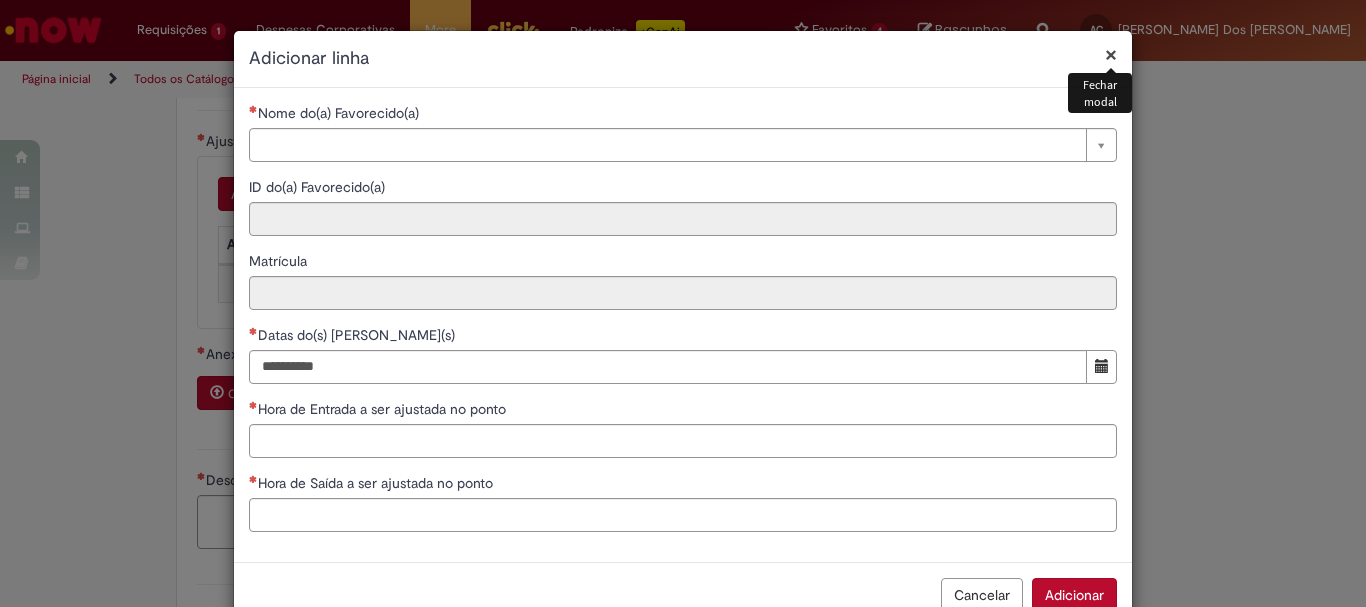 click on "×" at bounding box center (1111, 54) 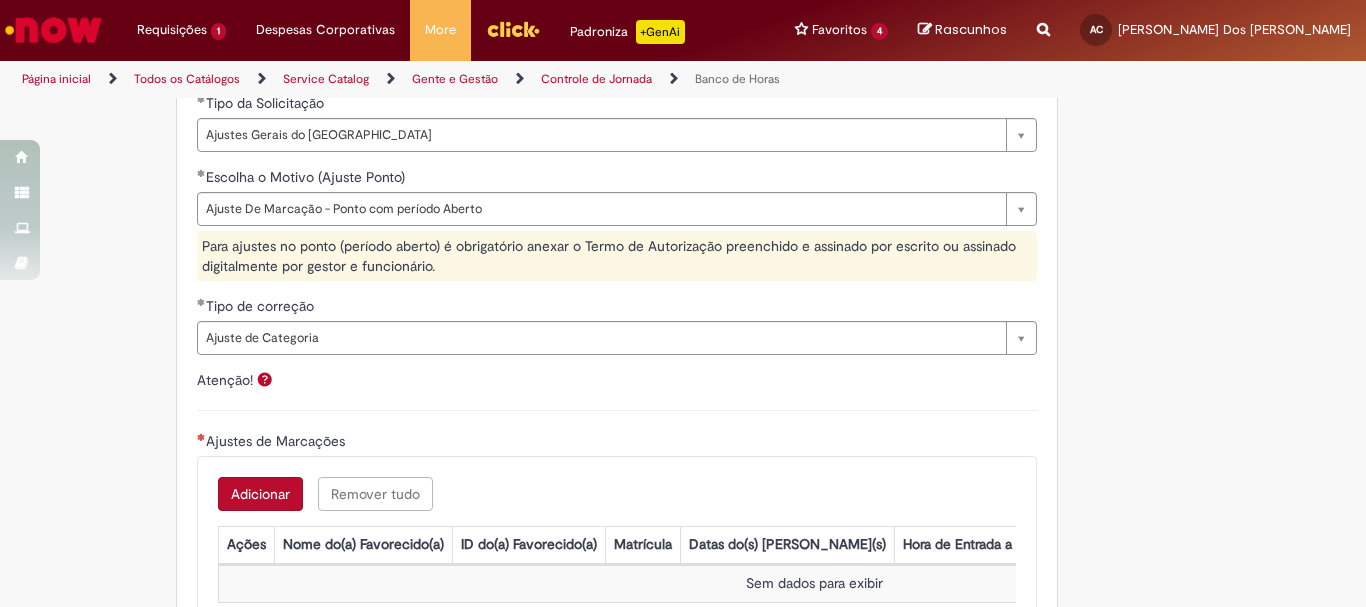 scroll, scrollTop: 1300, scrollLeft: 0, axis: vertical 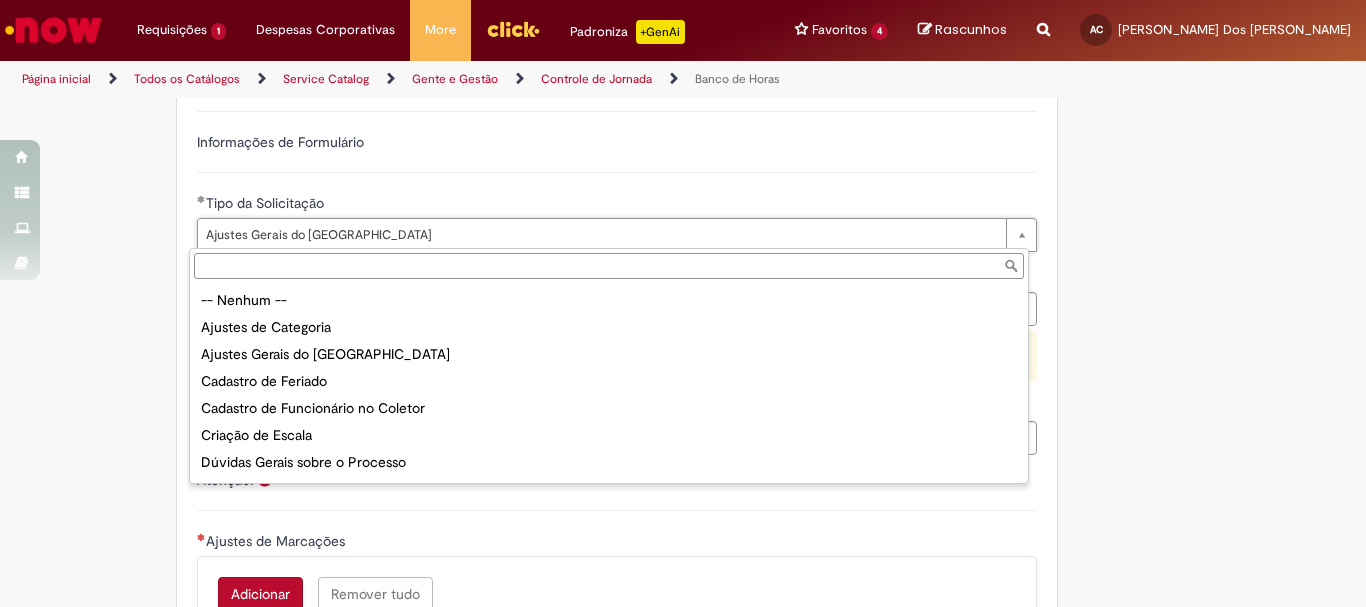 type on "**********" 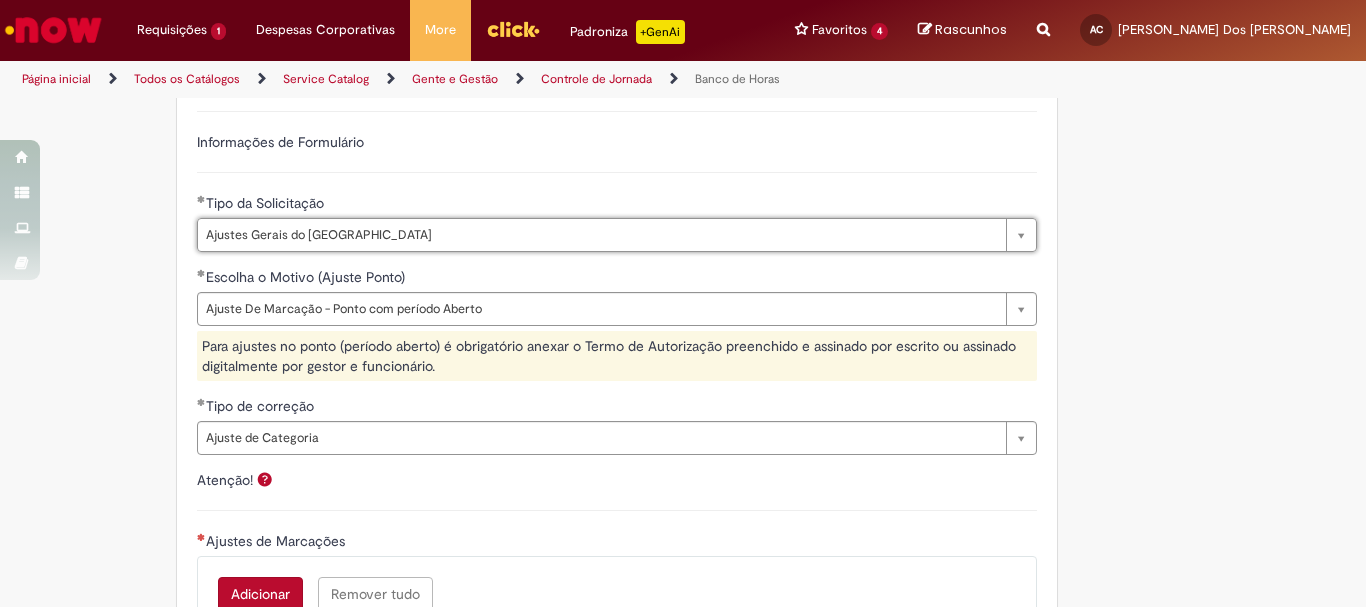 scroll, scrollTop: 1200, scrollLeft: 0, axis: vertical 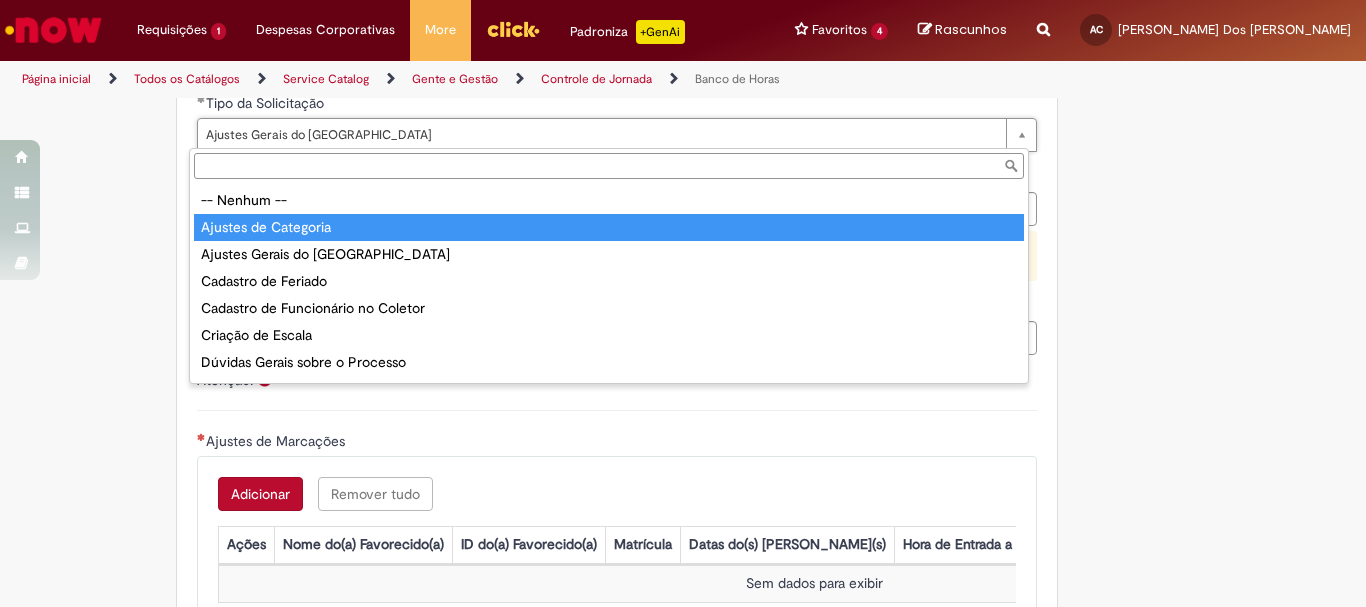 type on "**********" 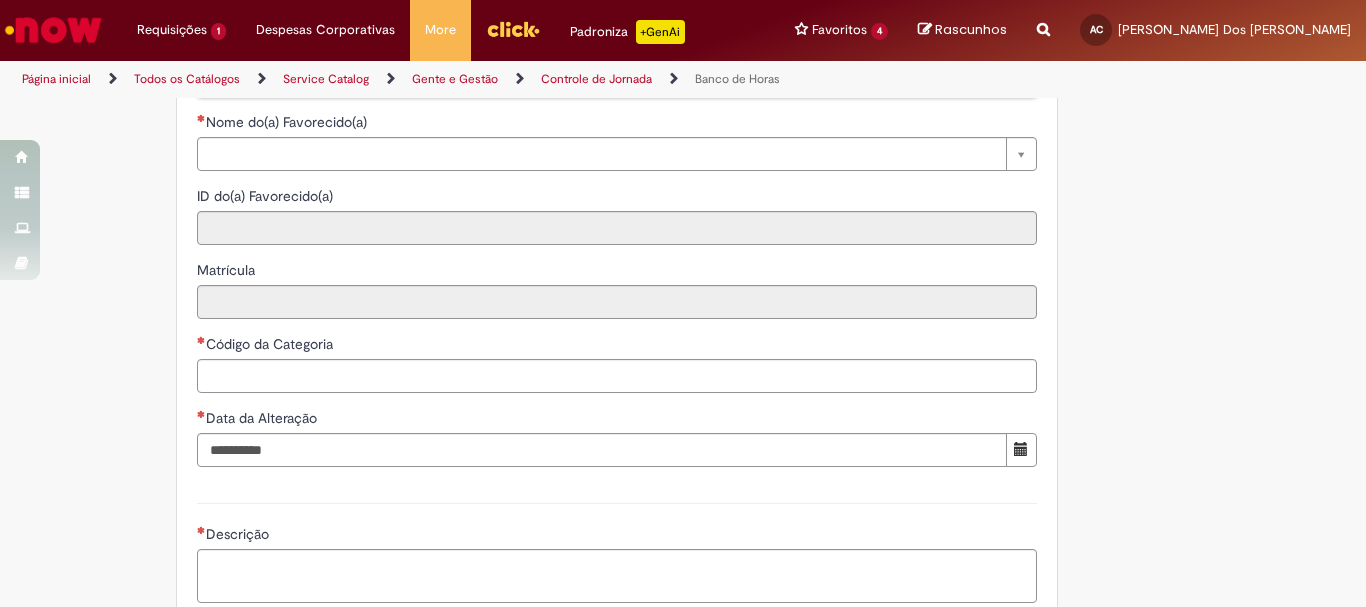 scroll, scrollTop: 1255, scrollLeft: 0, axis: vertical 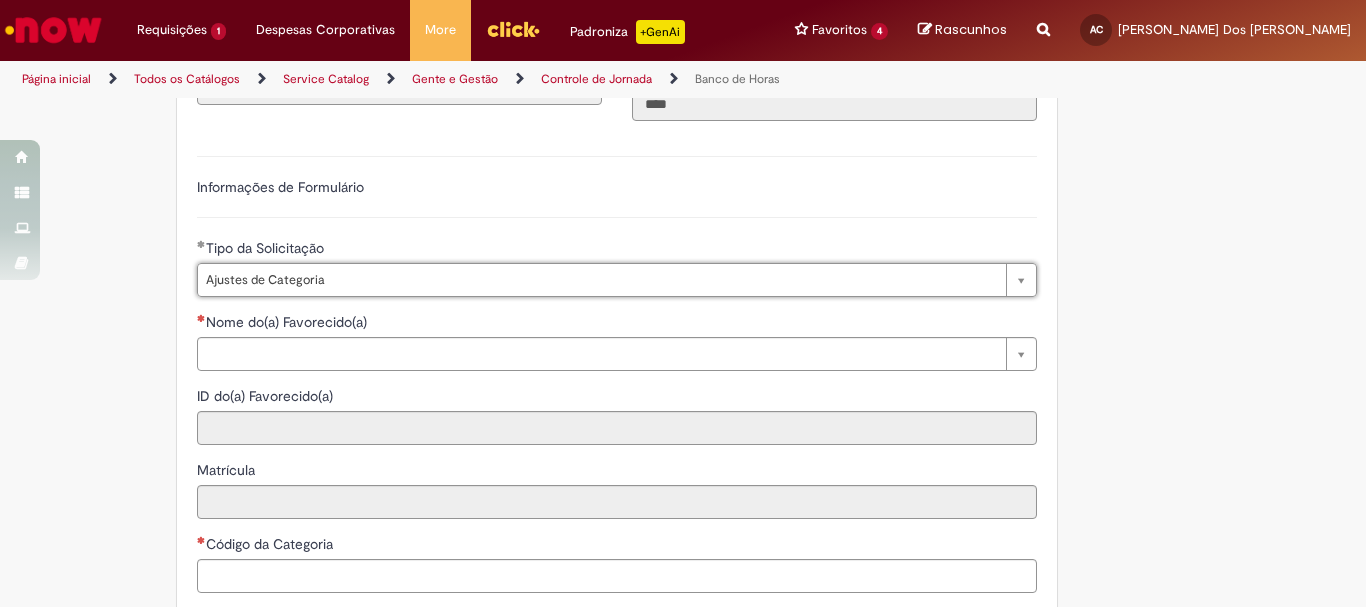 type on "**********" 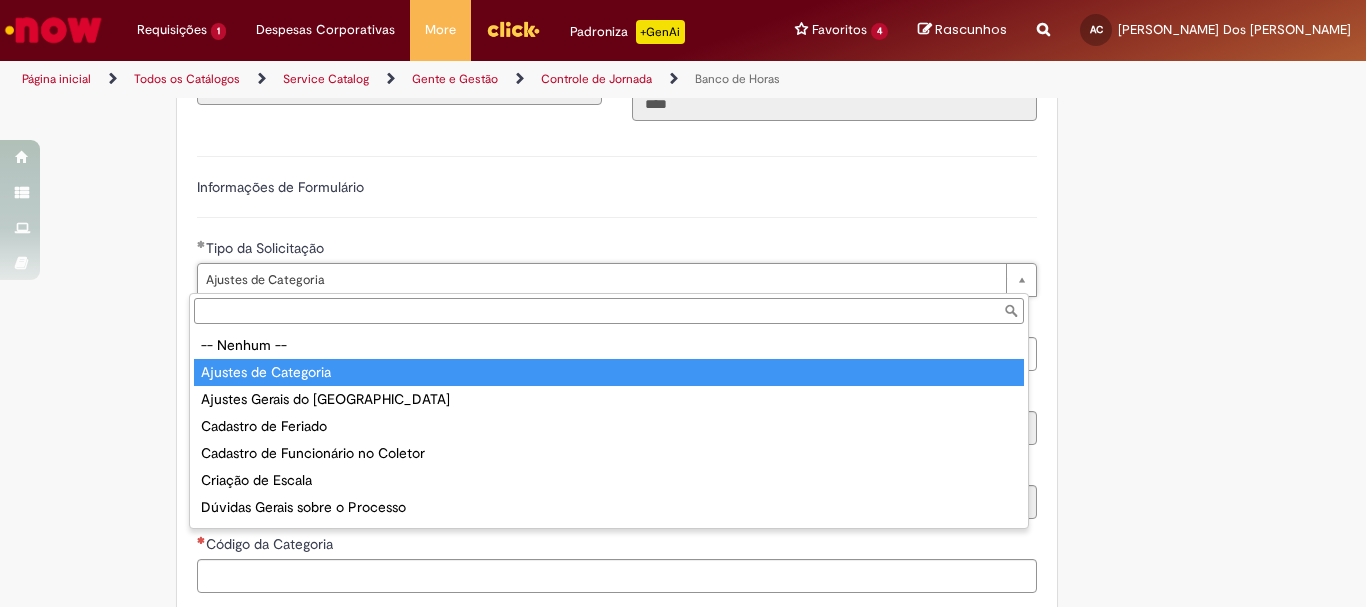 type on "**********" 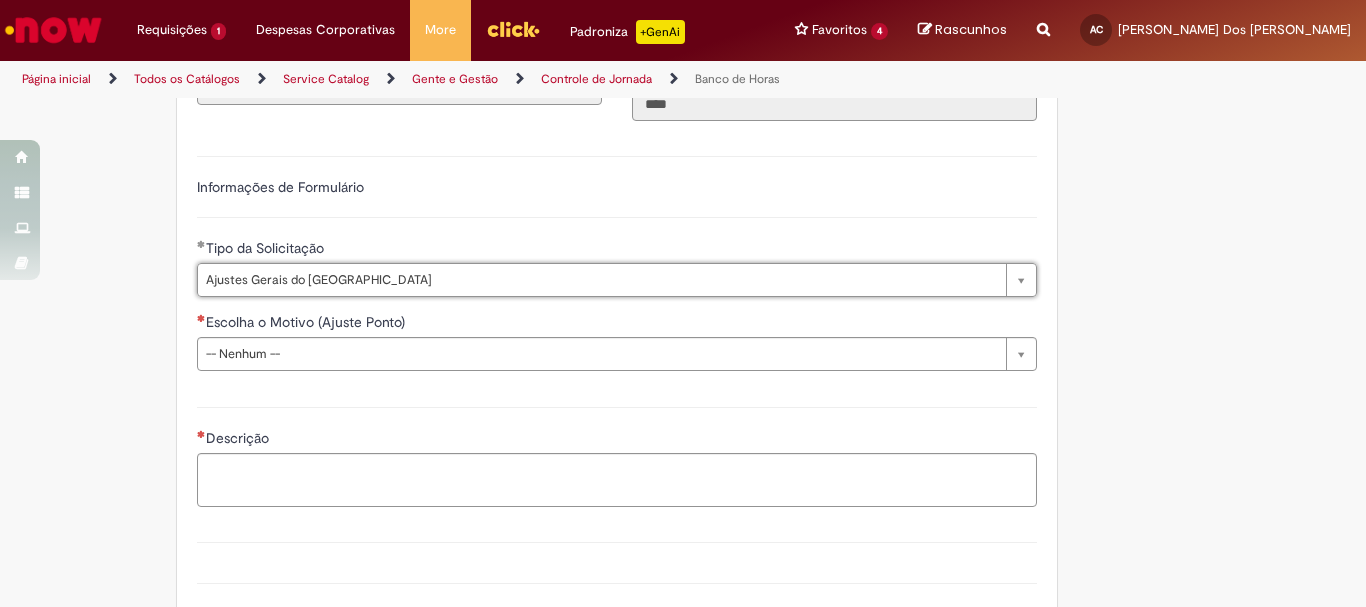 scroll, scrollTop: 0, scrollLeft: 127, axis: horizontal 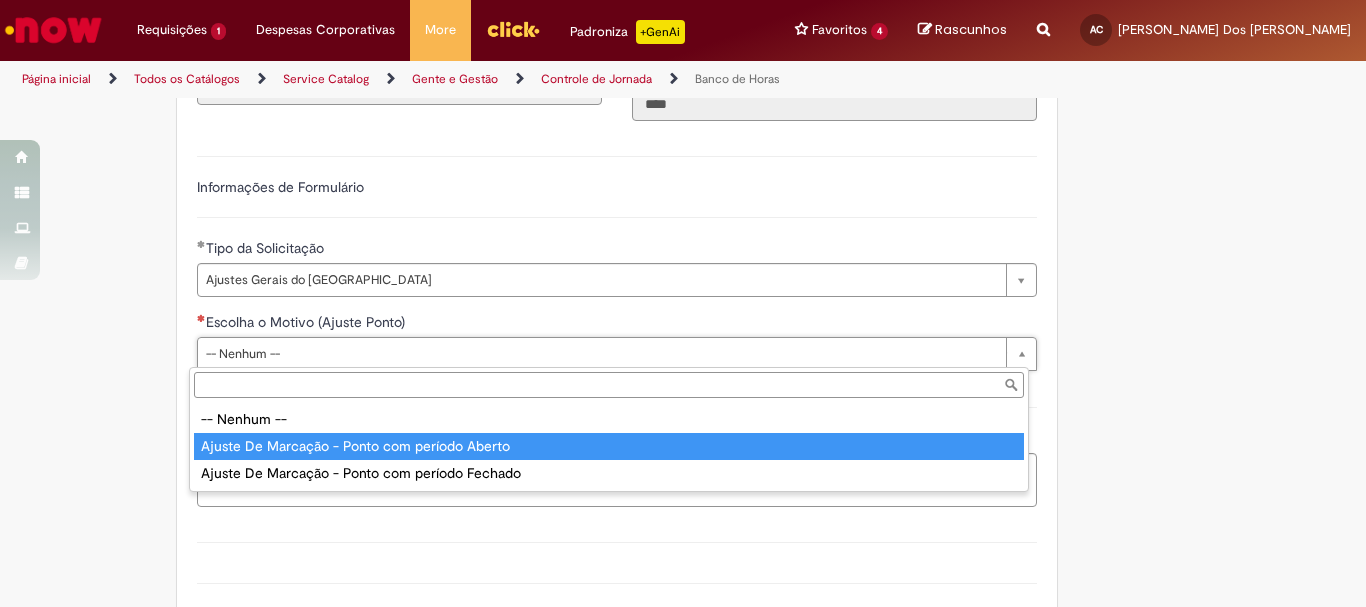 type on "**********" 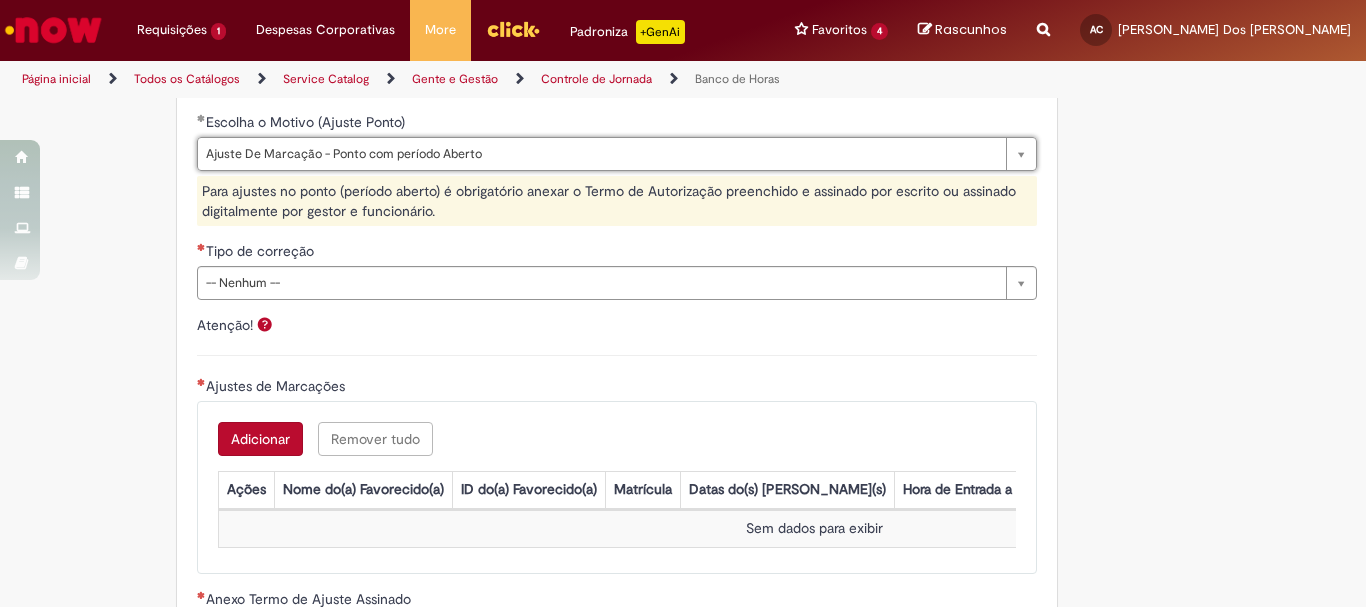 scroll, scrollTop: 1655, scrollLeft: 0, axis: vertical 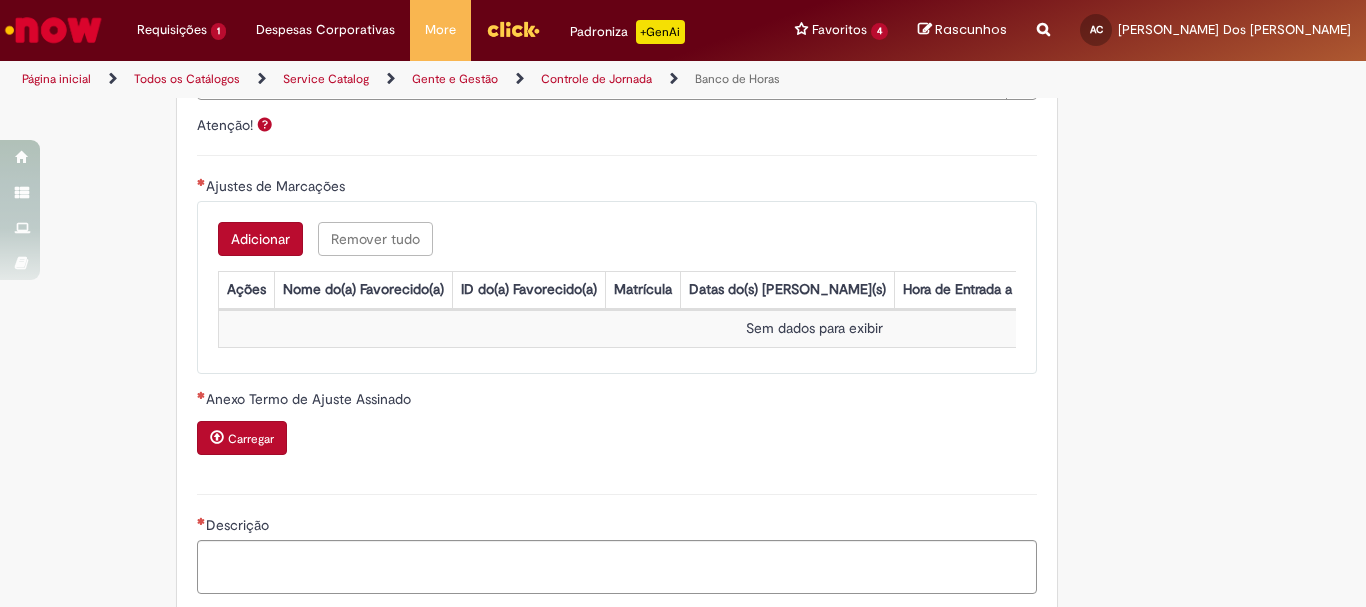 click on "Adicionar" at bounding box center [260, 239] 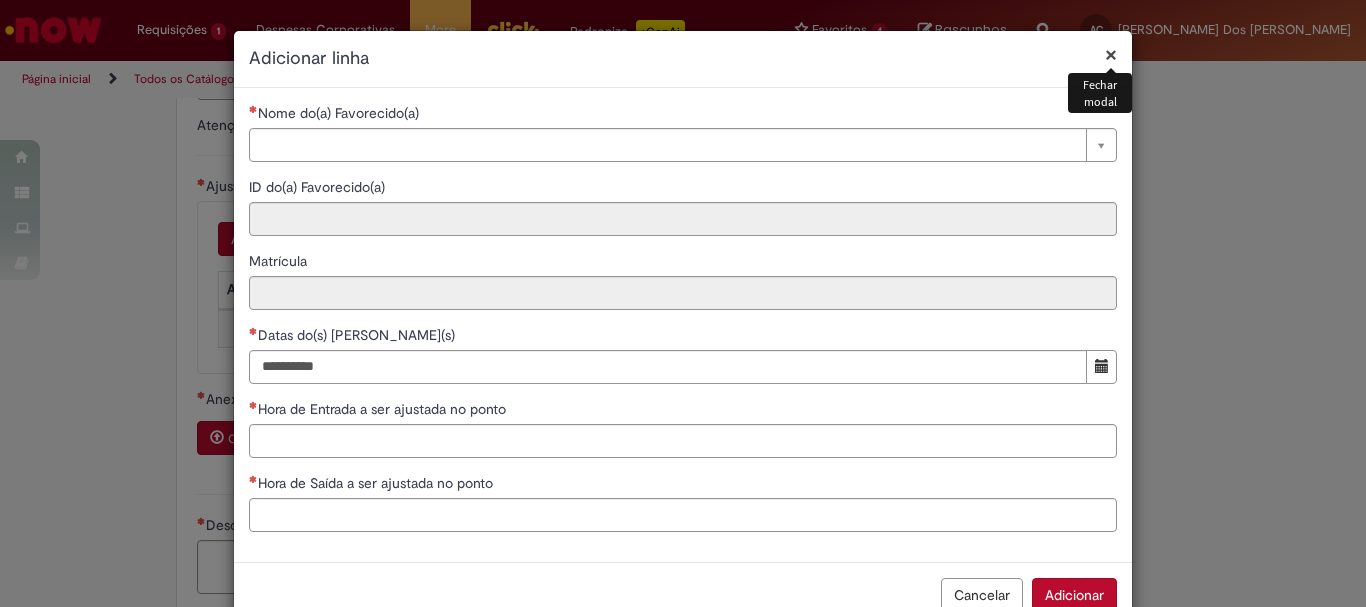click on "Nome do(a) Favorecido(a)          Pesquisar usando lista                 Nome do(a) Favorecido(a)                     ID do(a) Favorecido(a) Matrícula Datas do(s) Ajuste(s) Hora de Entrada a ser ajustada no ponto Hora de Saída a ser ajustada no ponto" at bounding box center [683, 325] 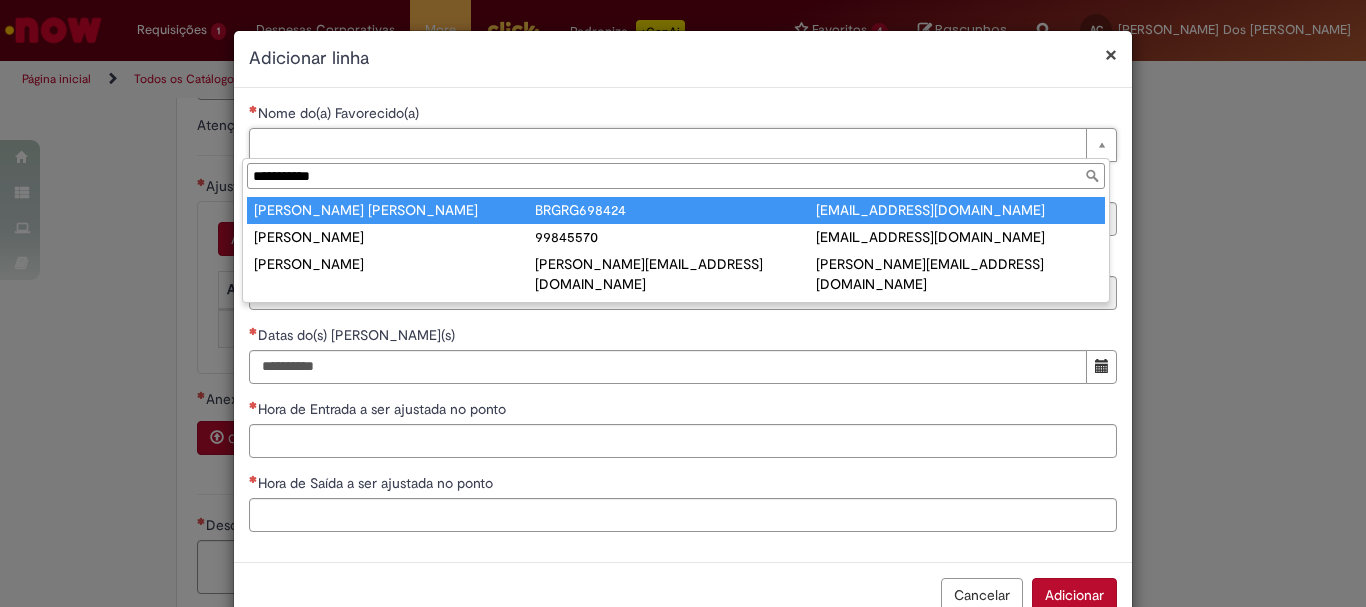 scroll, scrollTop: 0, scrollLeft: 0, axis: both 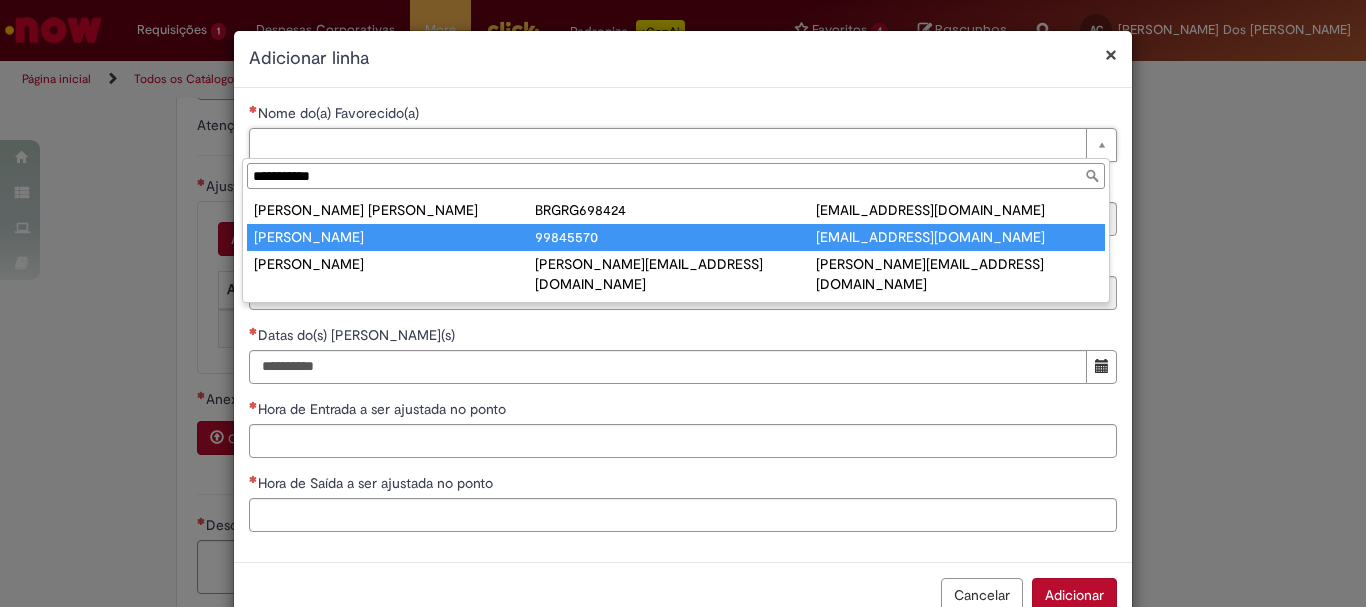 type on "**********" 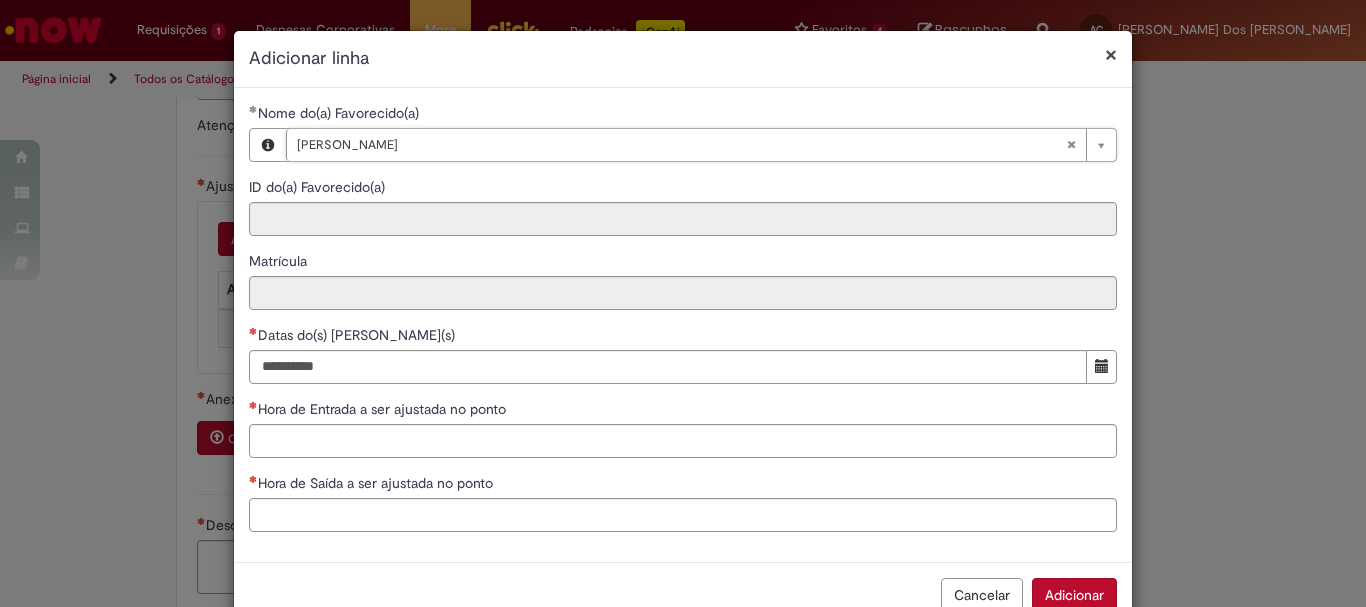 type on "********" 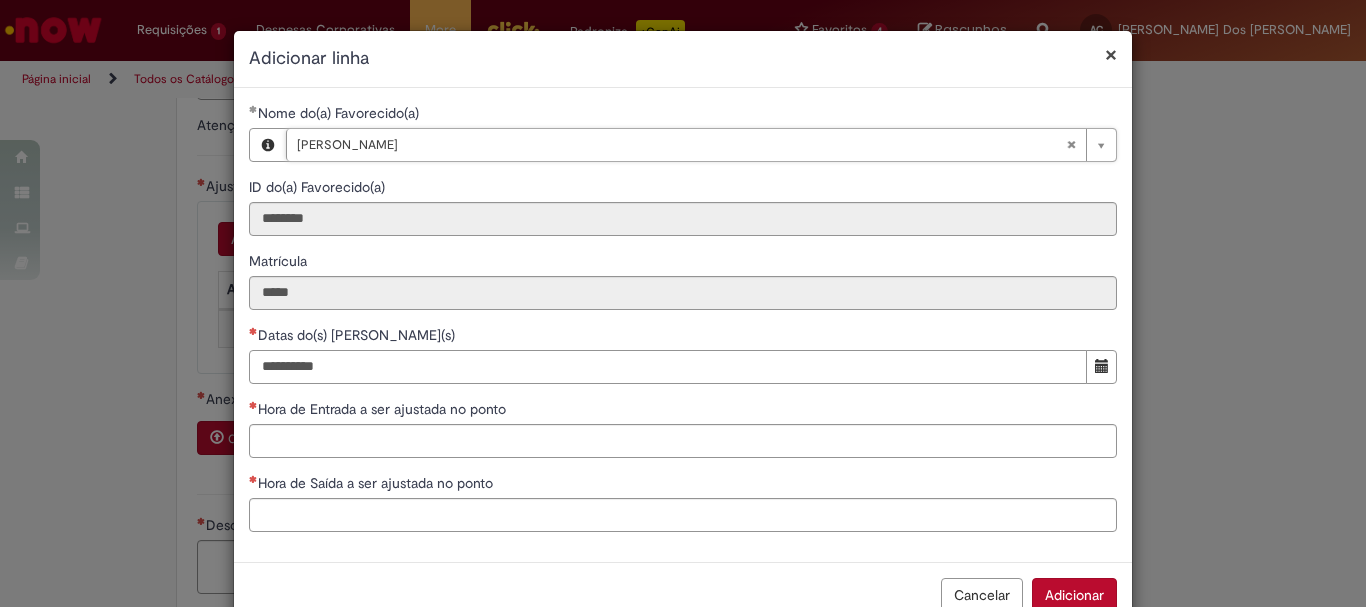 click on "Datas do(s) [PERSON_NAME](s)" at bounding box center (668, 367) 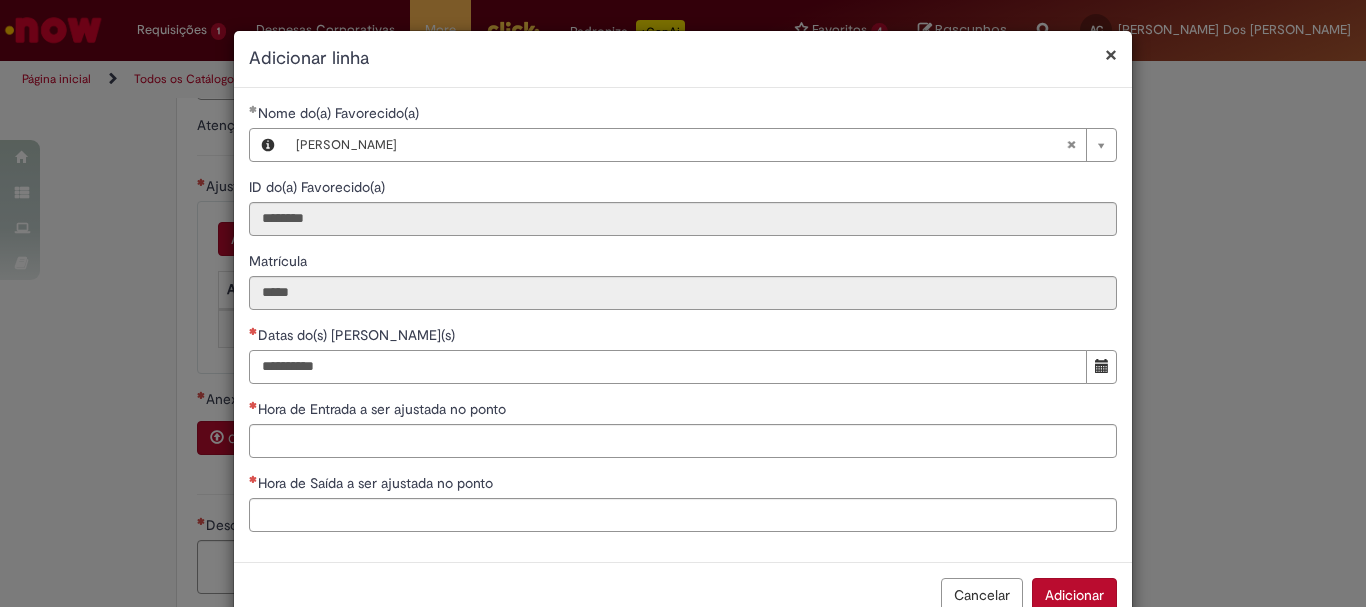 type on "**********" 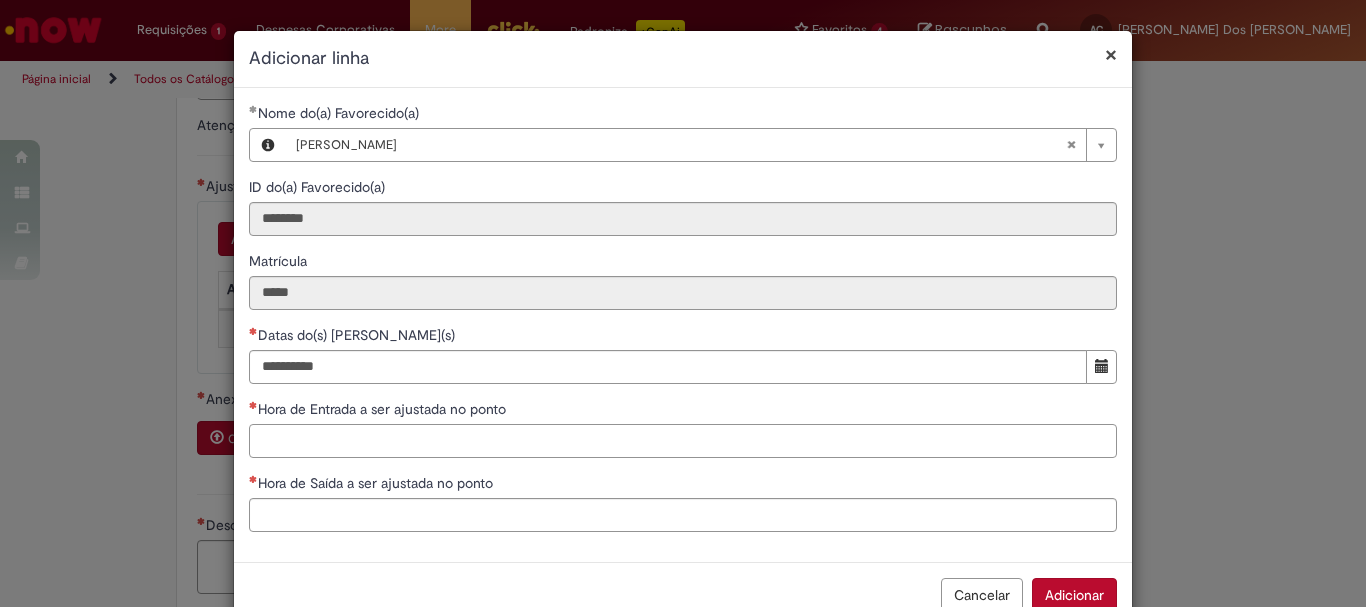 click on "Hora de Entrada a ser ajustada no ponto" at bounding box center (683, 441) 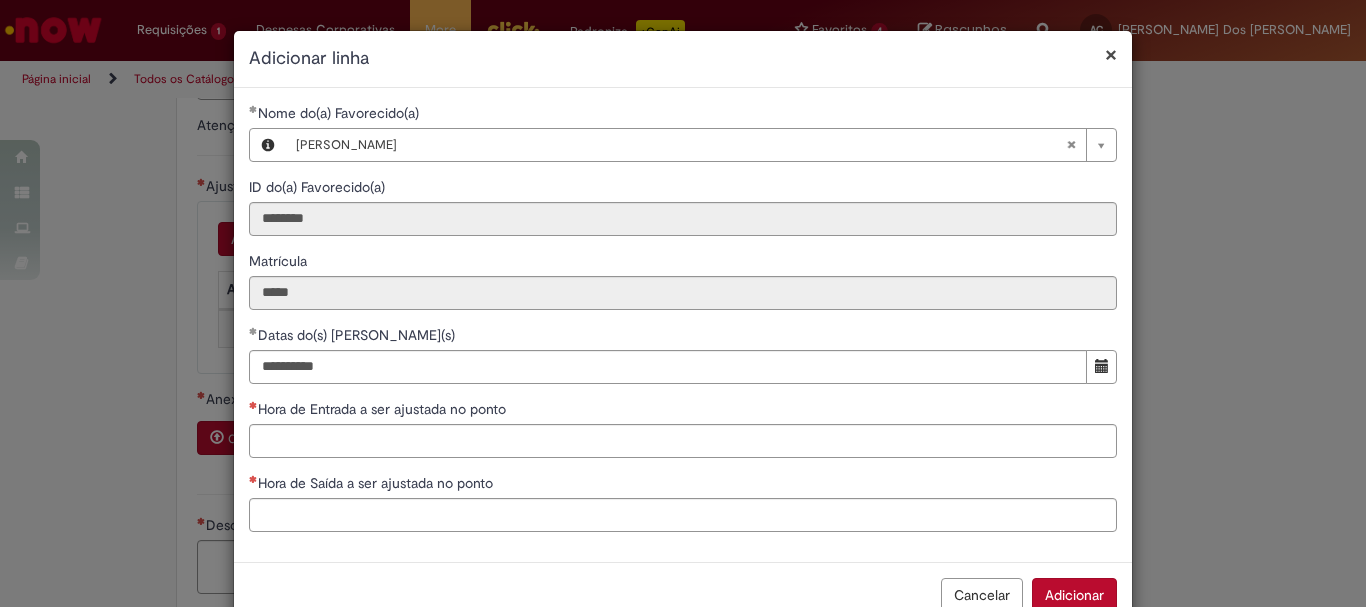 click on "×
Adicionar linha" at bounding box center (683, 59) 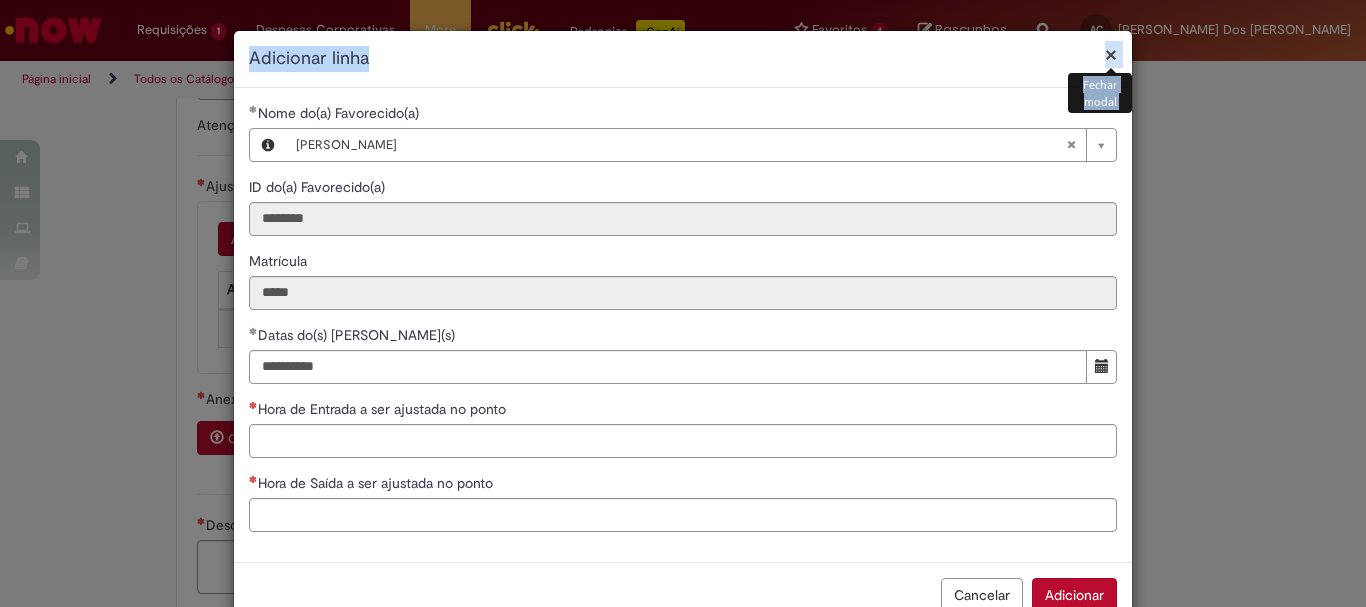 click on "×" at bounding box center (1111, 54) 